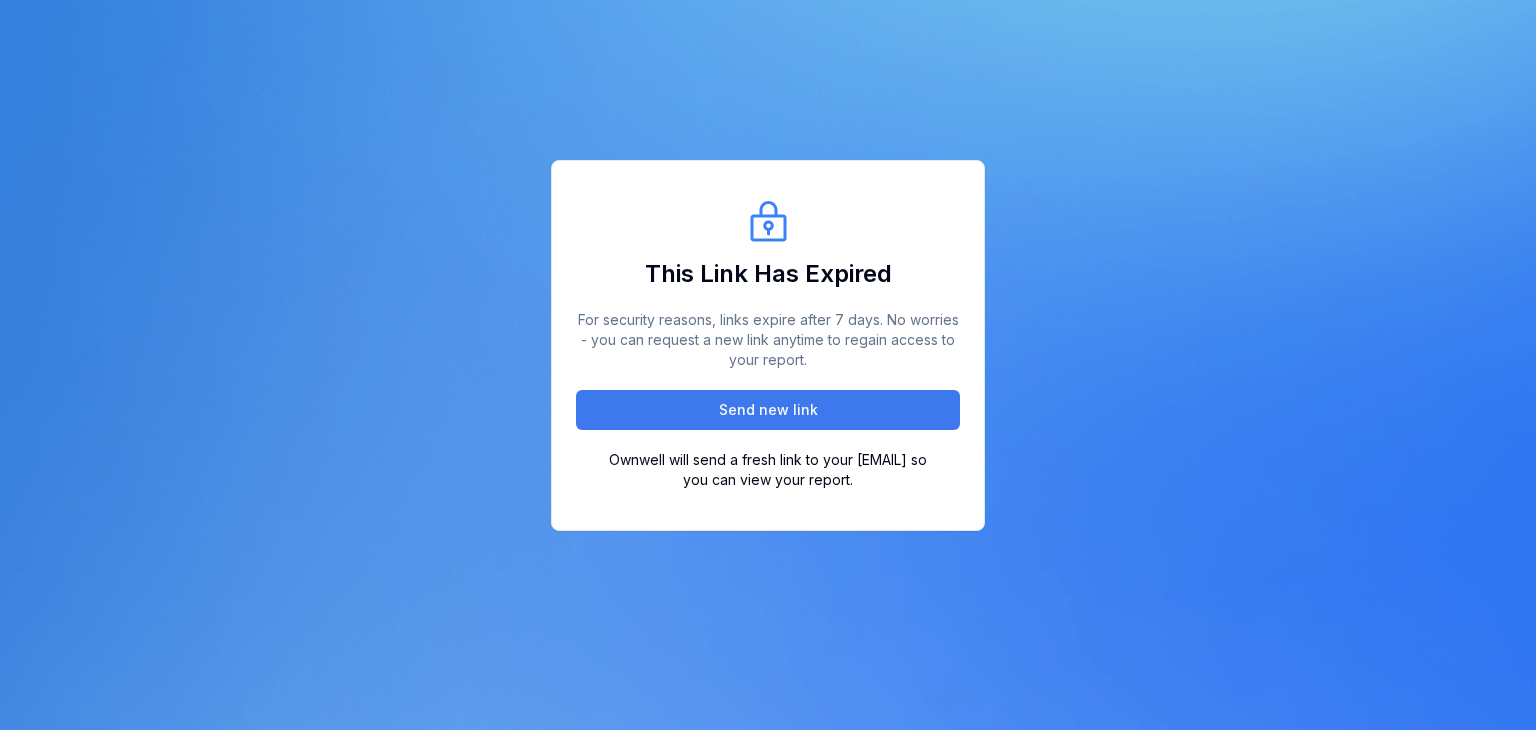scroll, scrollTop: 0, scrollLeft: 0, axis: both 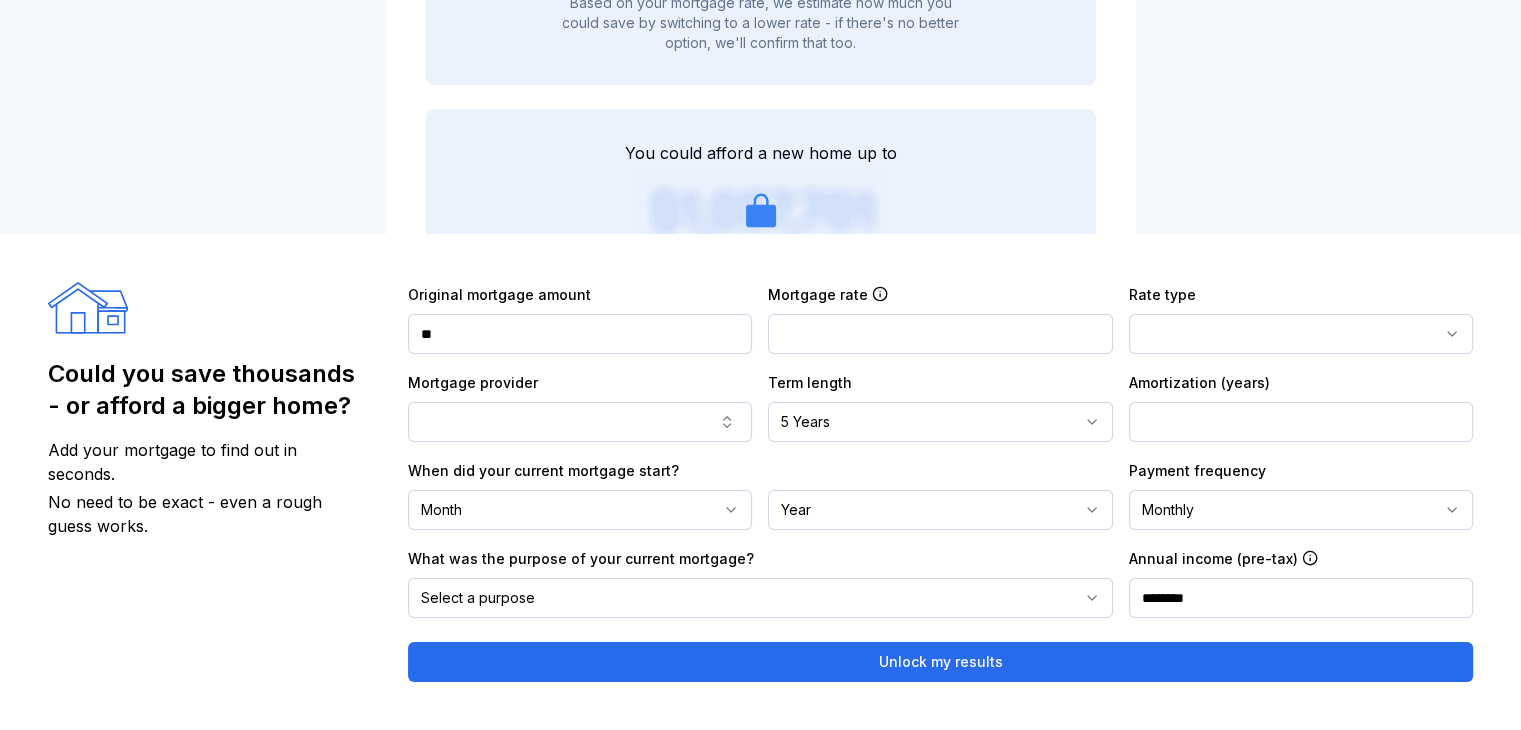 click on "**" at bounding box center [580, 334] 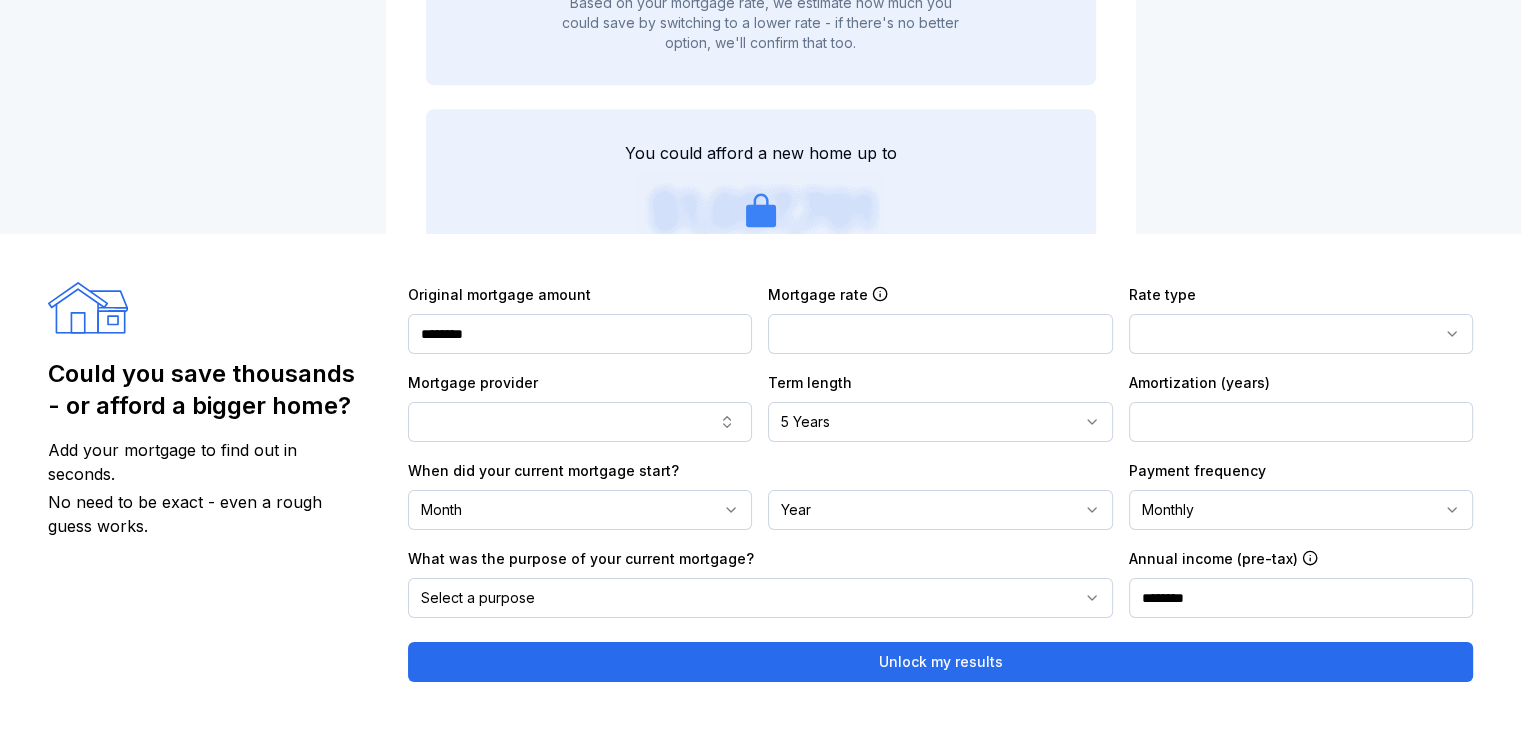 type on "********" 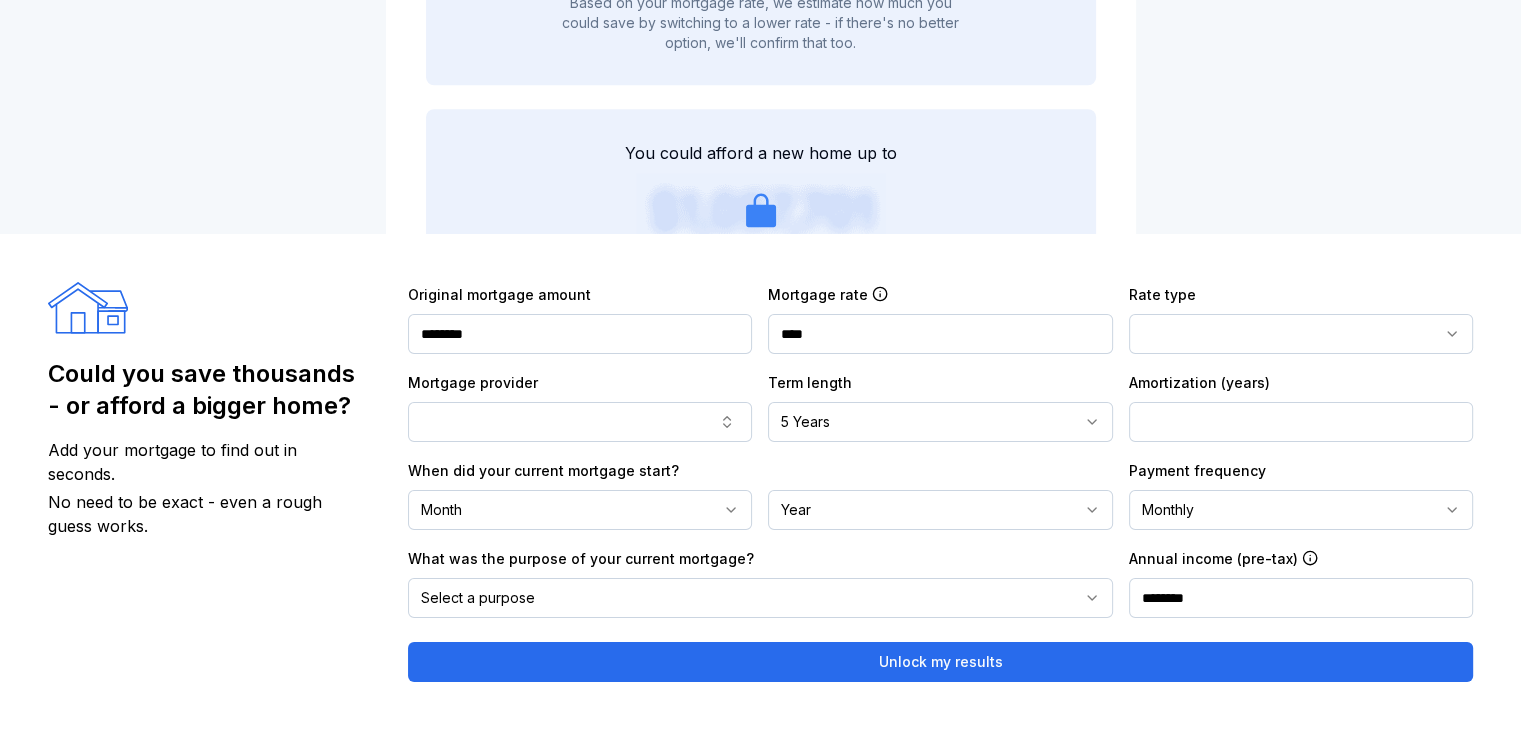 type on "****" 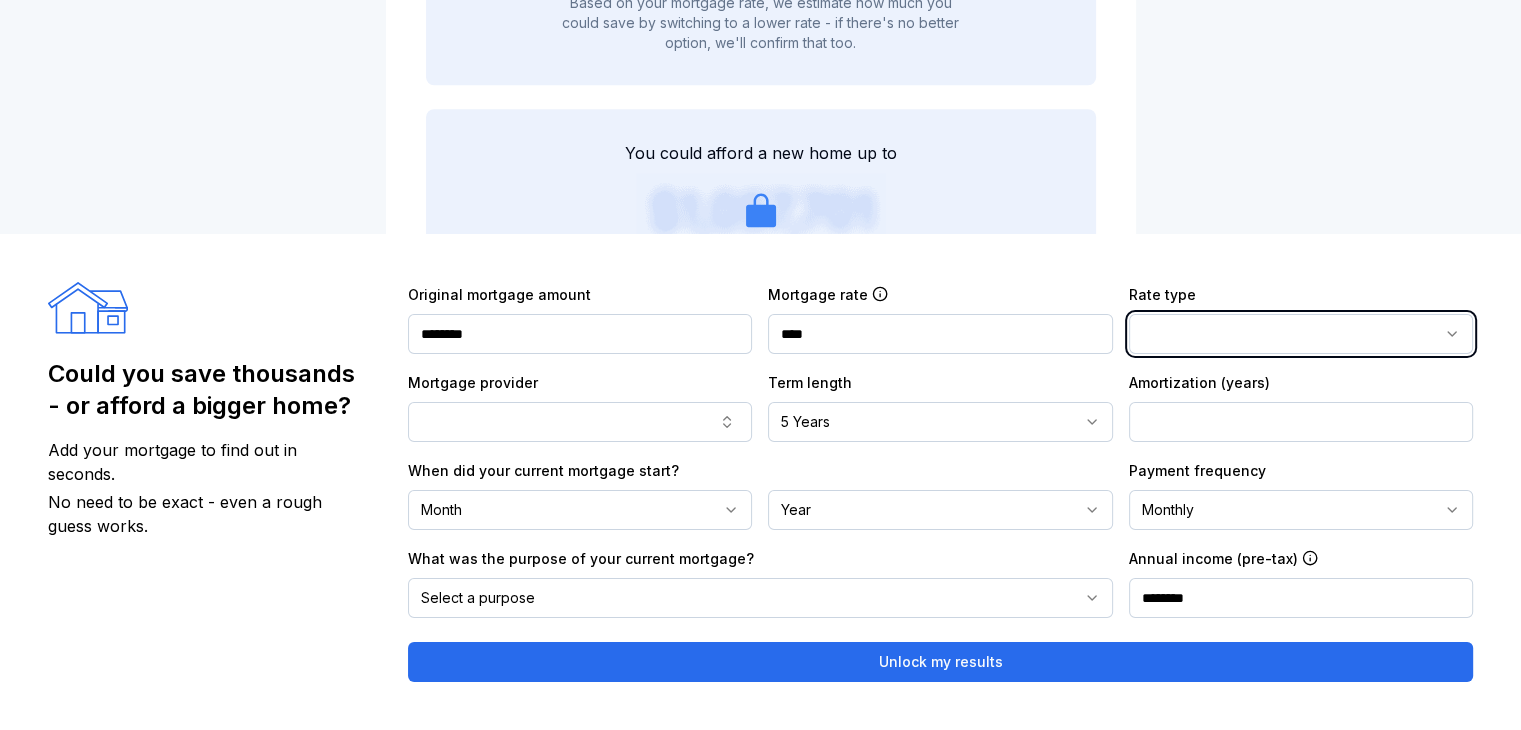 type 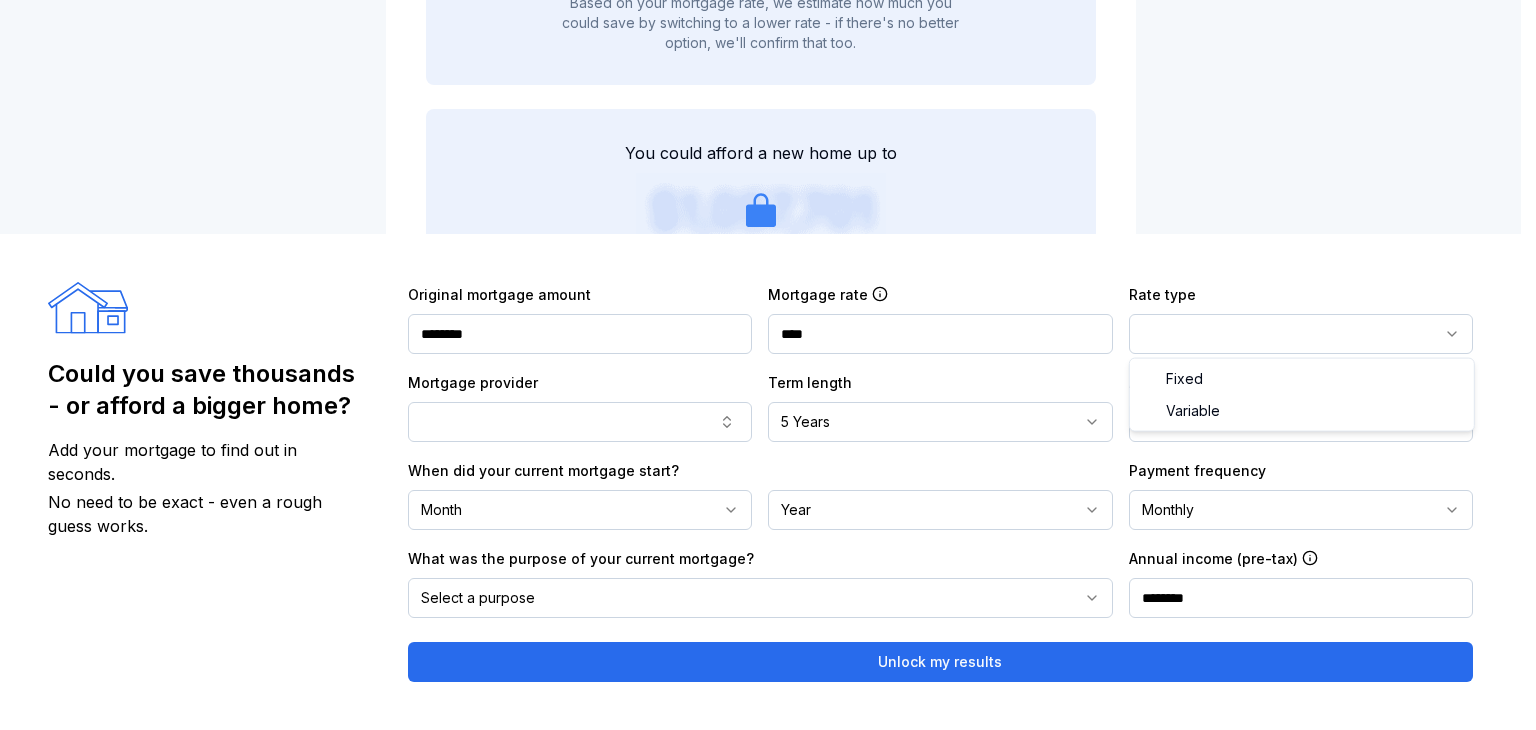 click at bounding box center (1301, 334) 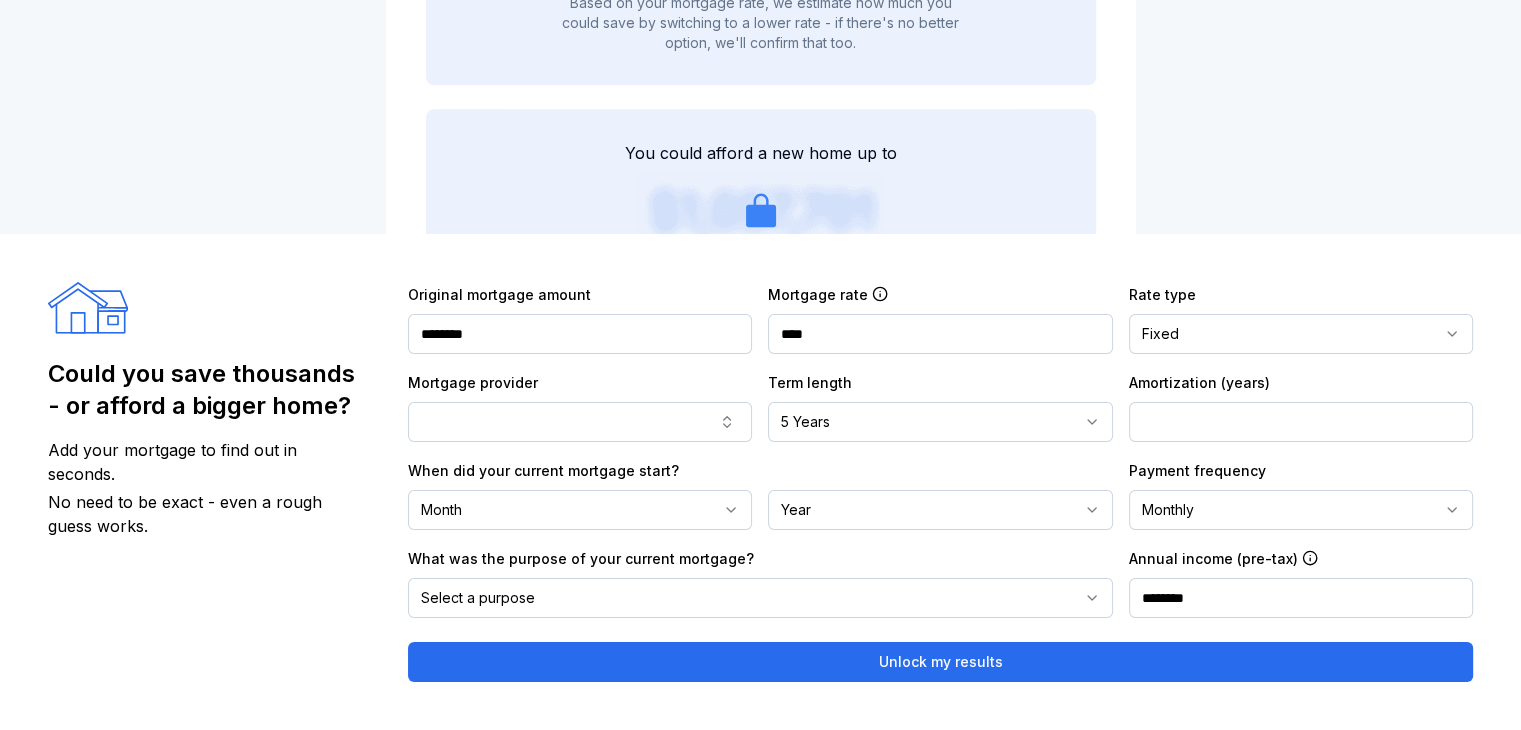 click on "**" at bounding box center (1301, 422) 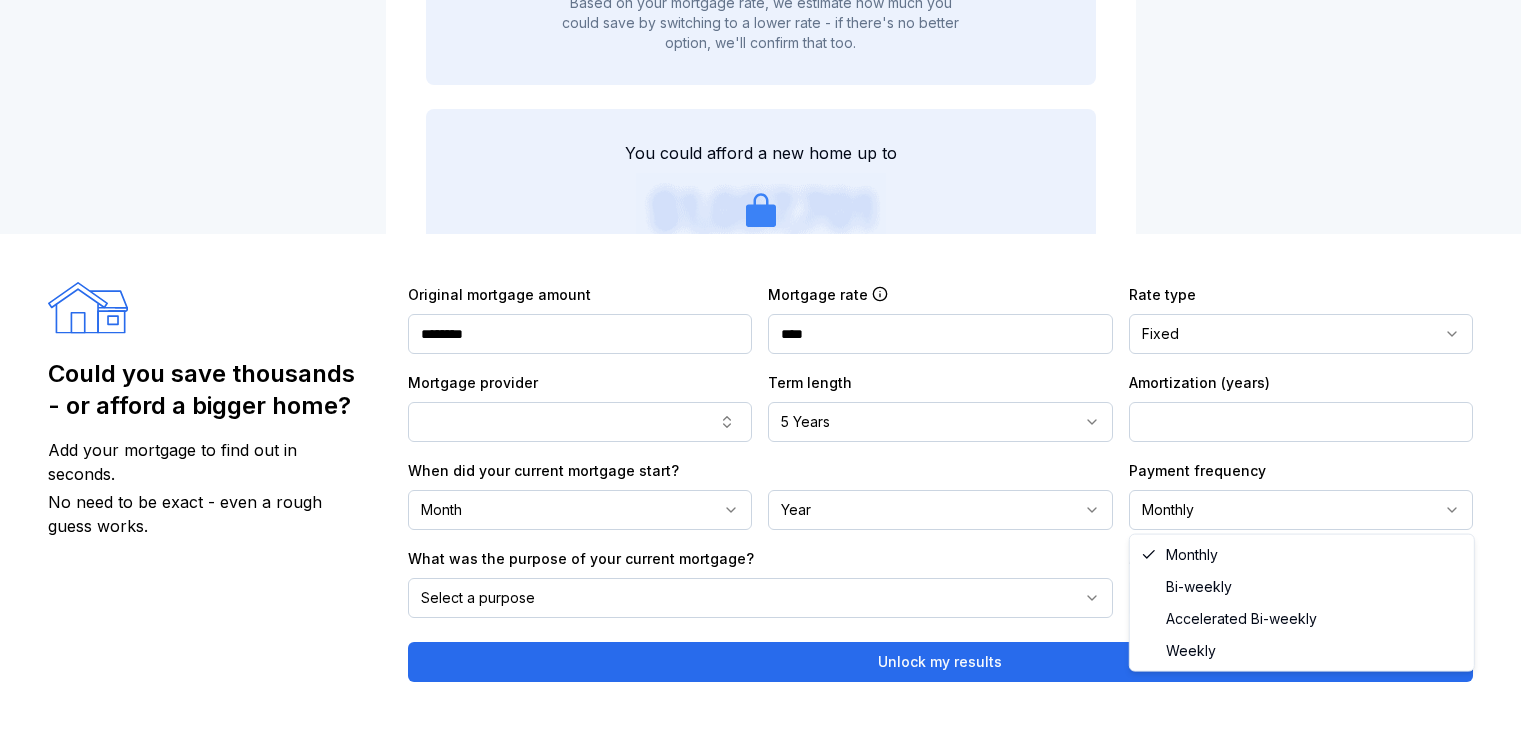 click on "Monthly" at bounding box center [1301, 510] 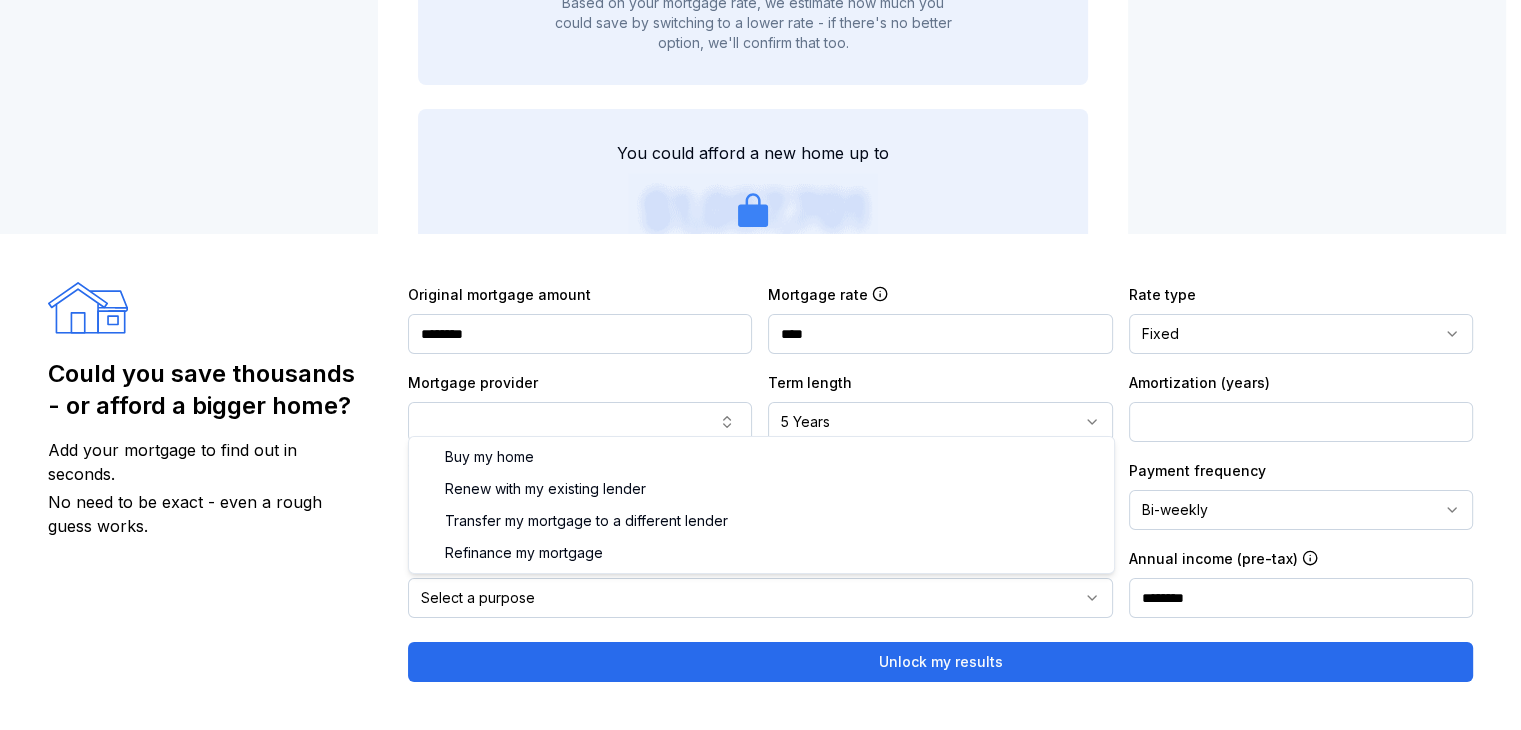 click on "Select a purpose" at bounding box center (760, 598) 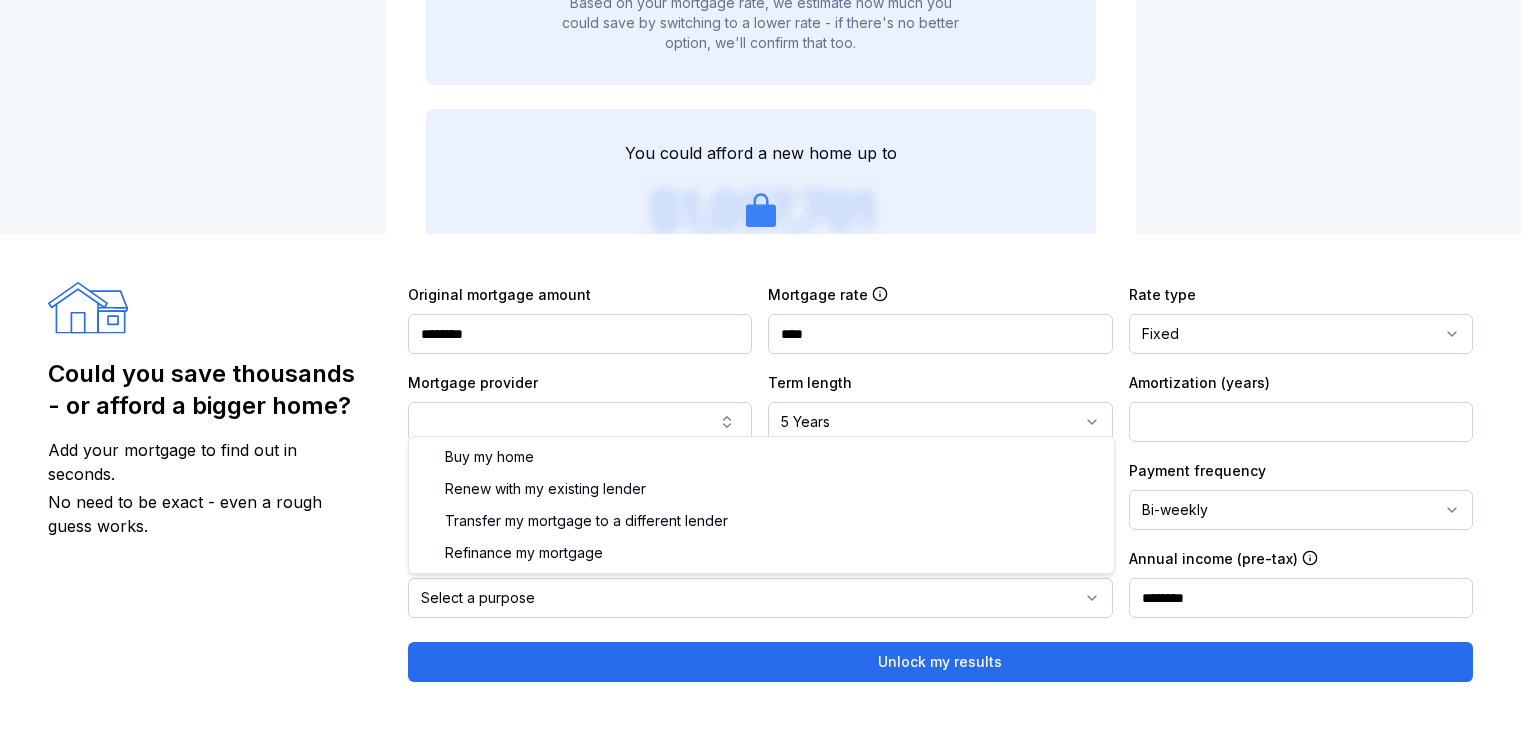select on "**********" 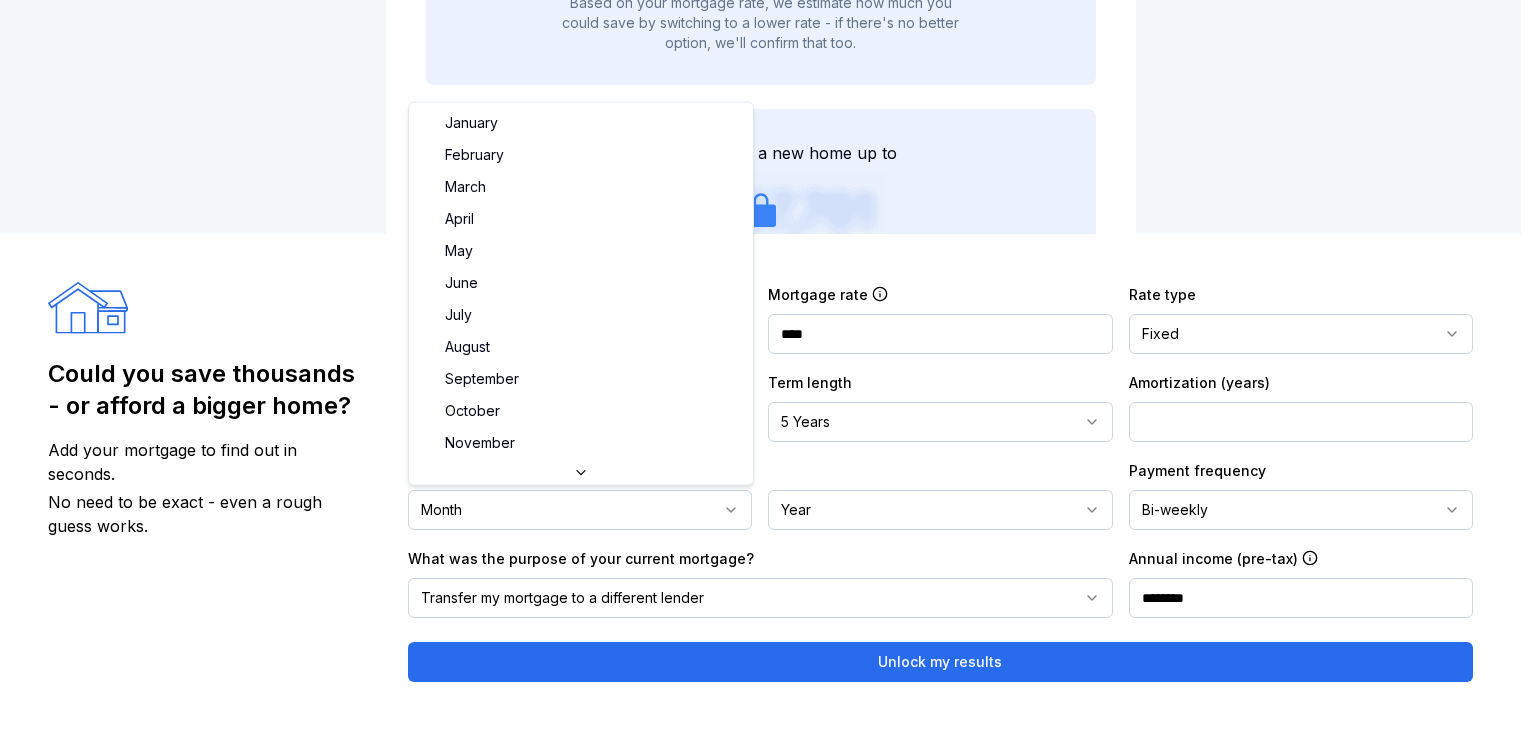 click on "Month" at bounding box center (580, 510) 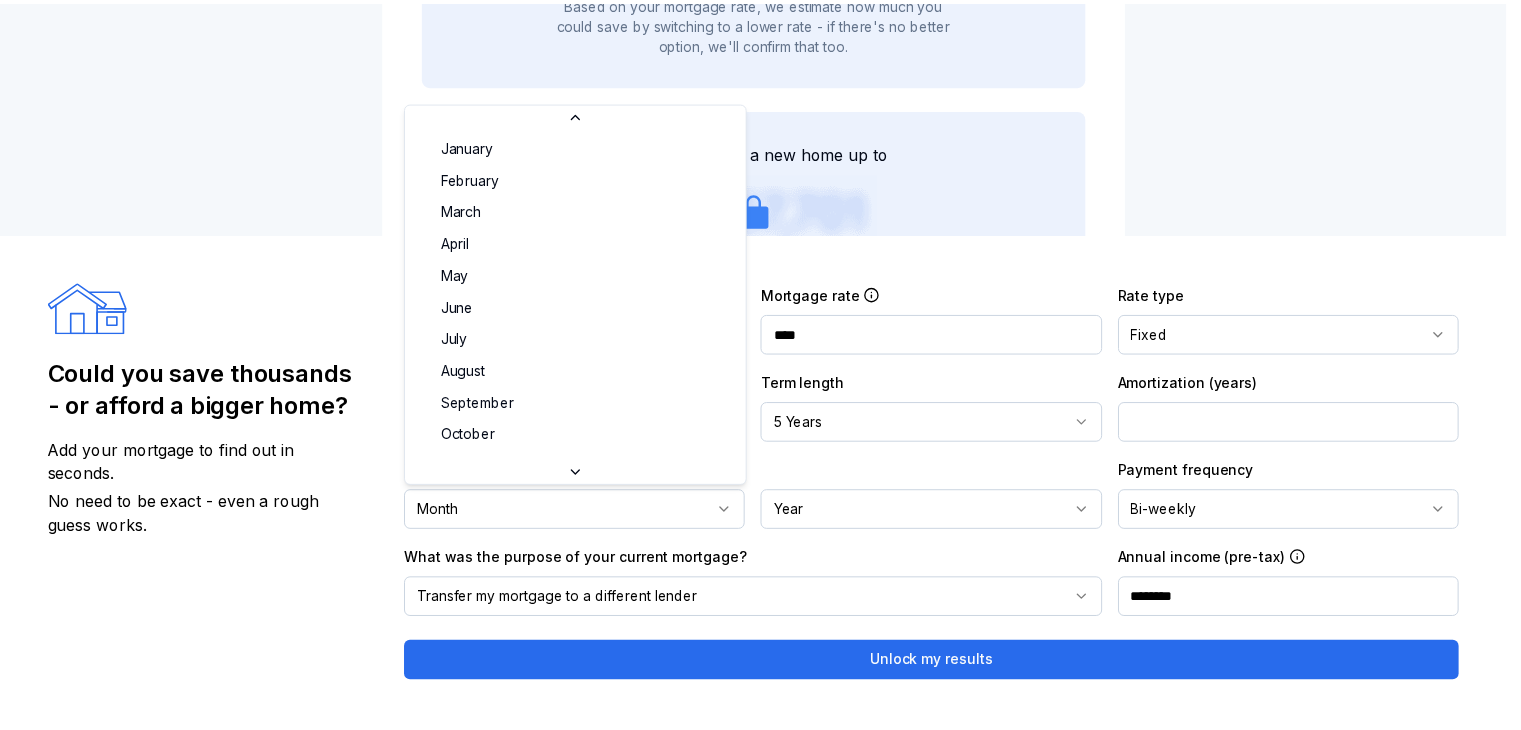 scroll, scrollTop: 32, scrollLeft: 0, axis: vertical 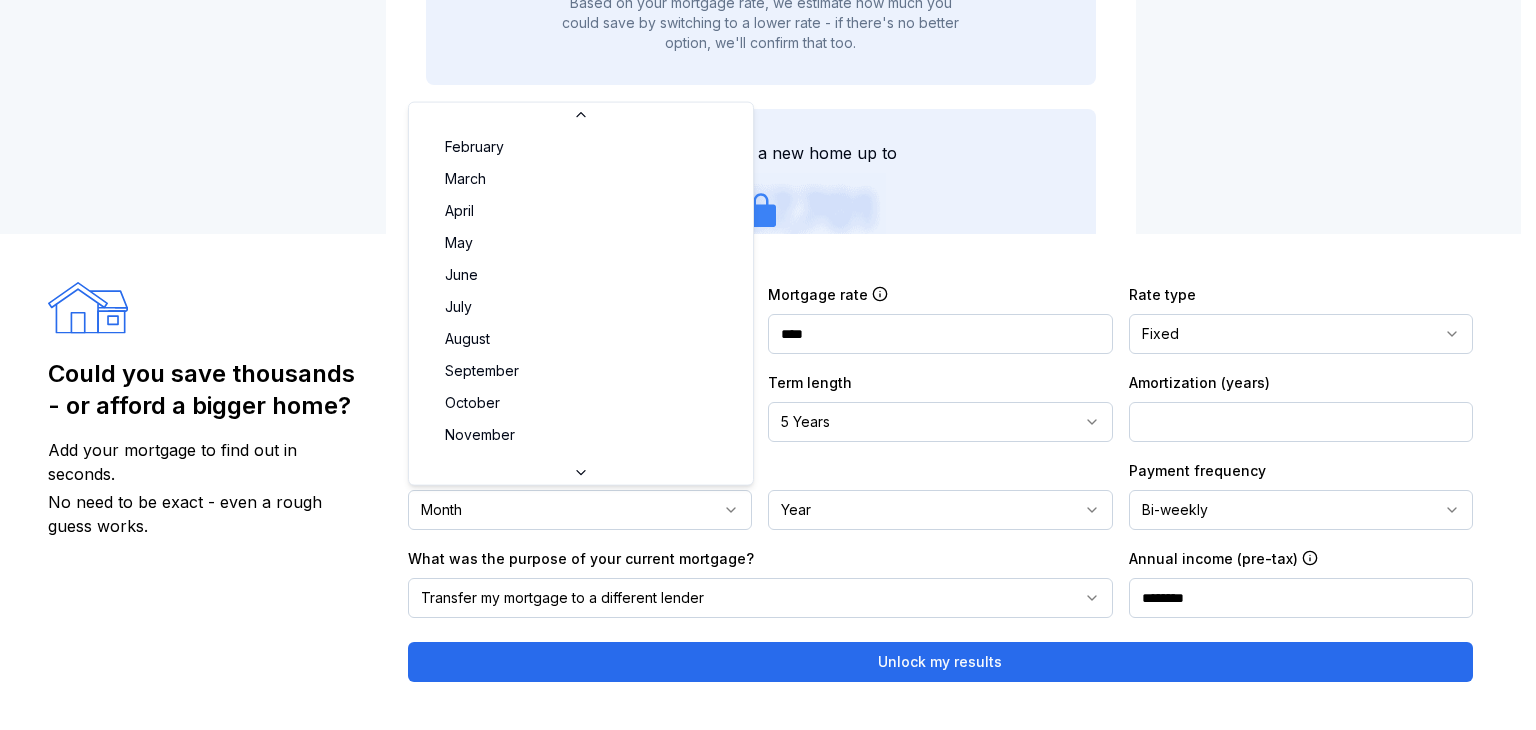 select on "*" 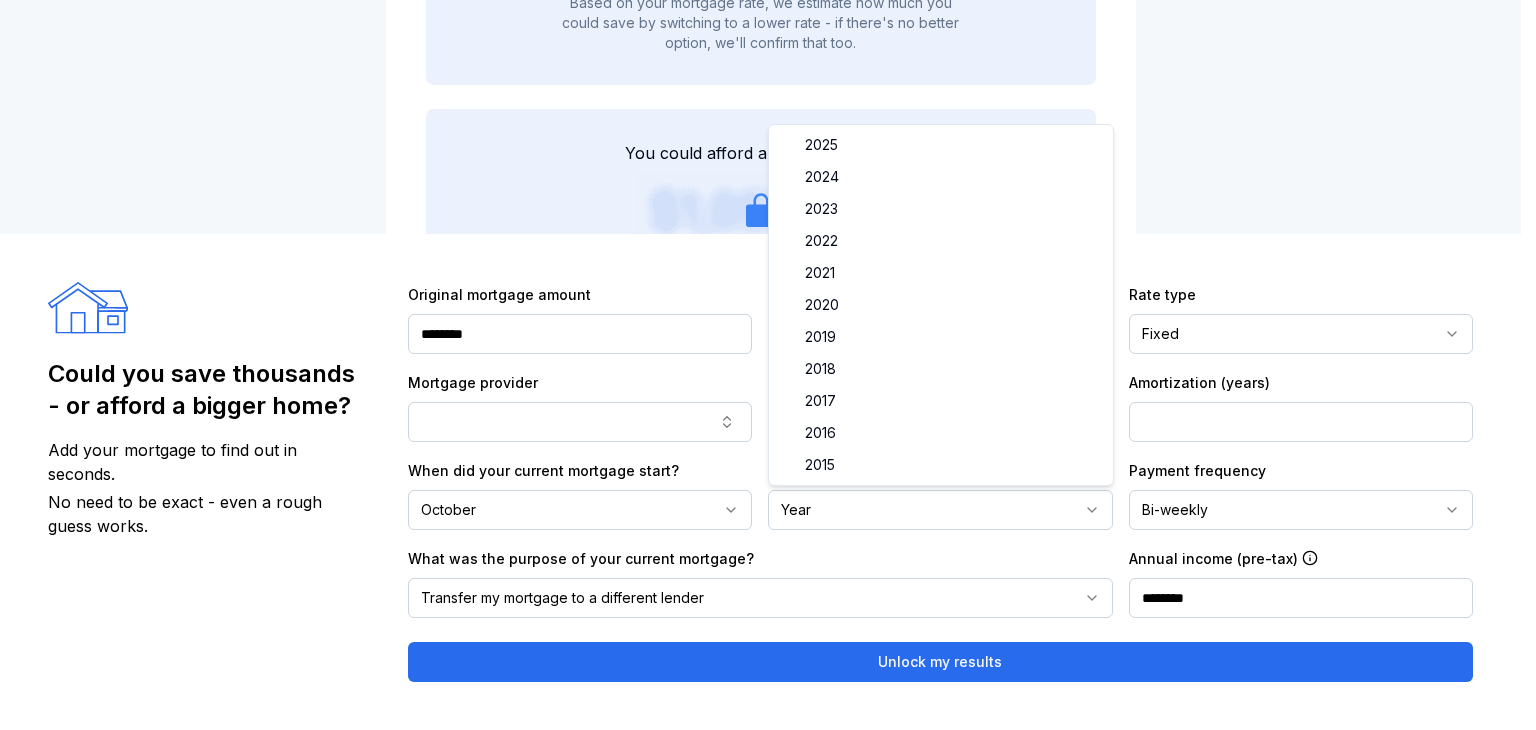 click on "Year" at bounding box center (940, 510) 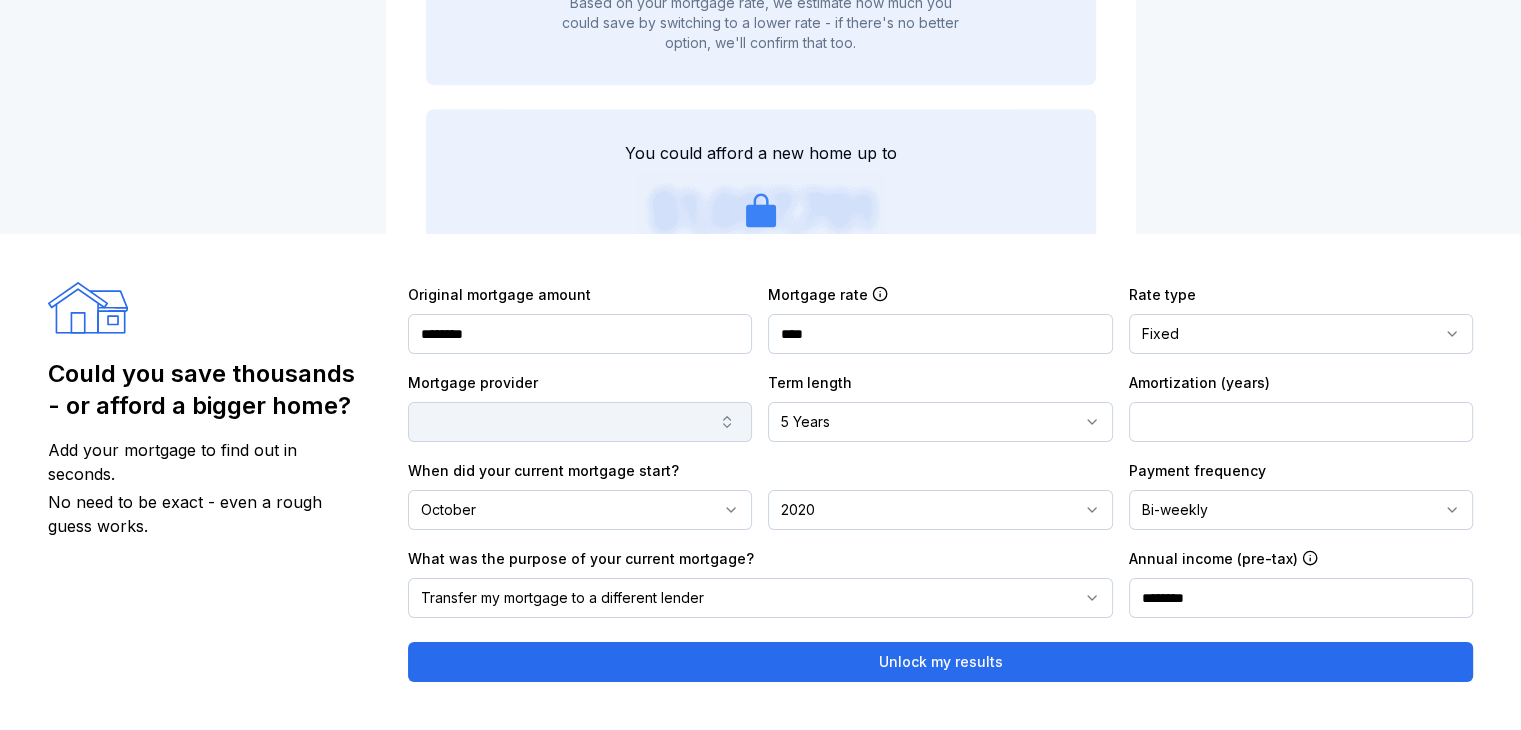 click at bounding box center [580, 422] 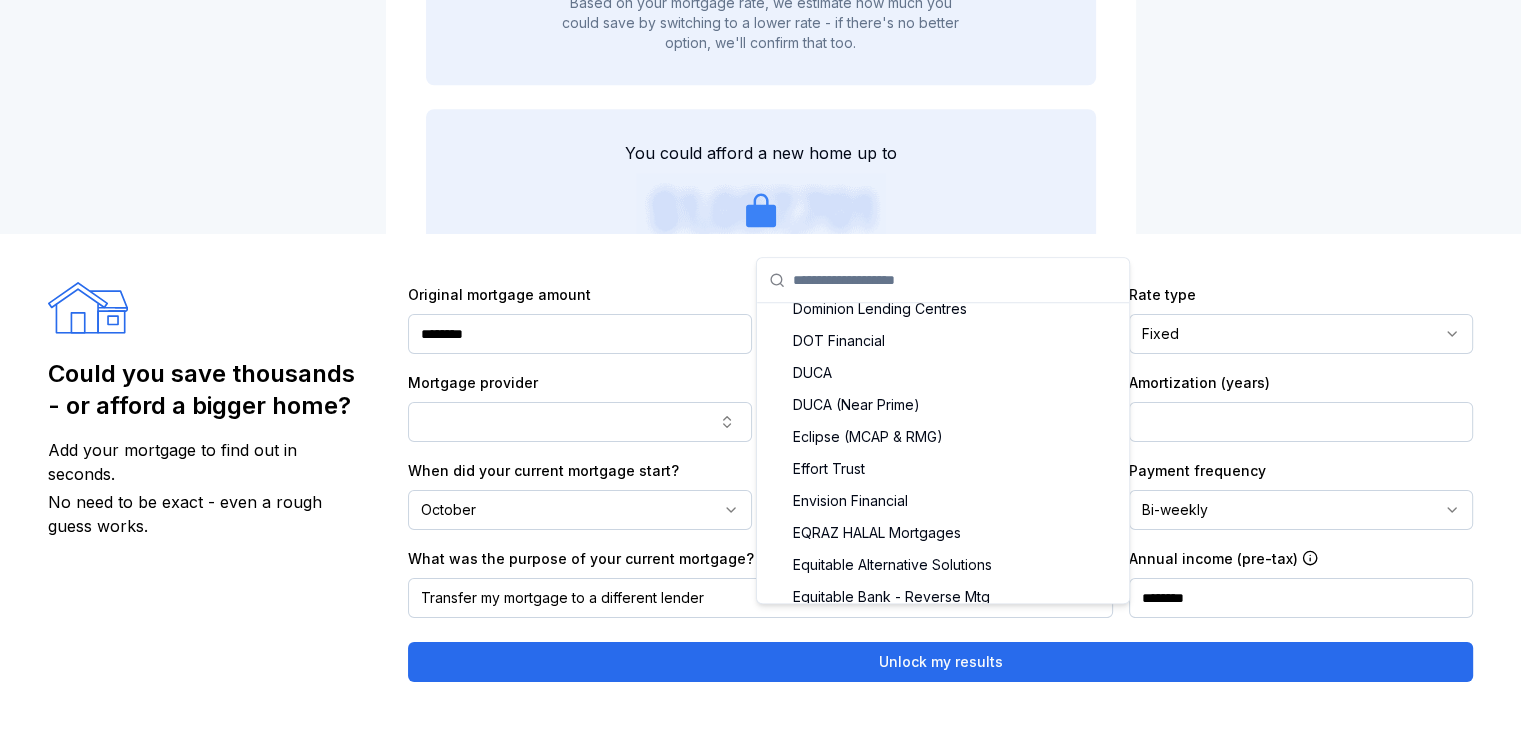 scroll, scrollTop: 943, scrollLeft: 0, axis: vertical 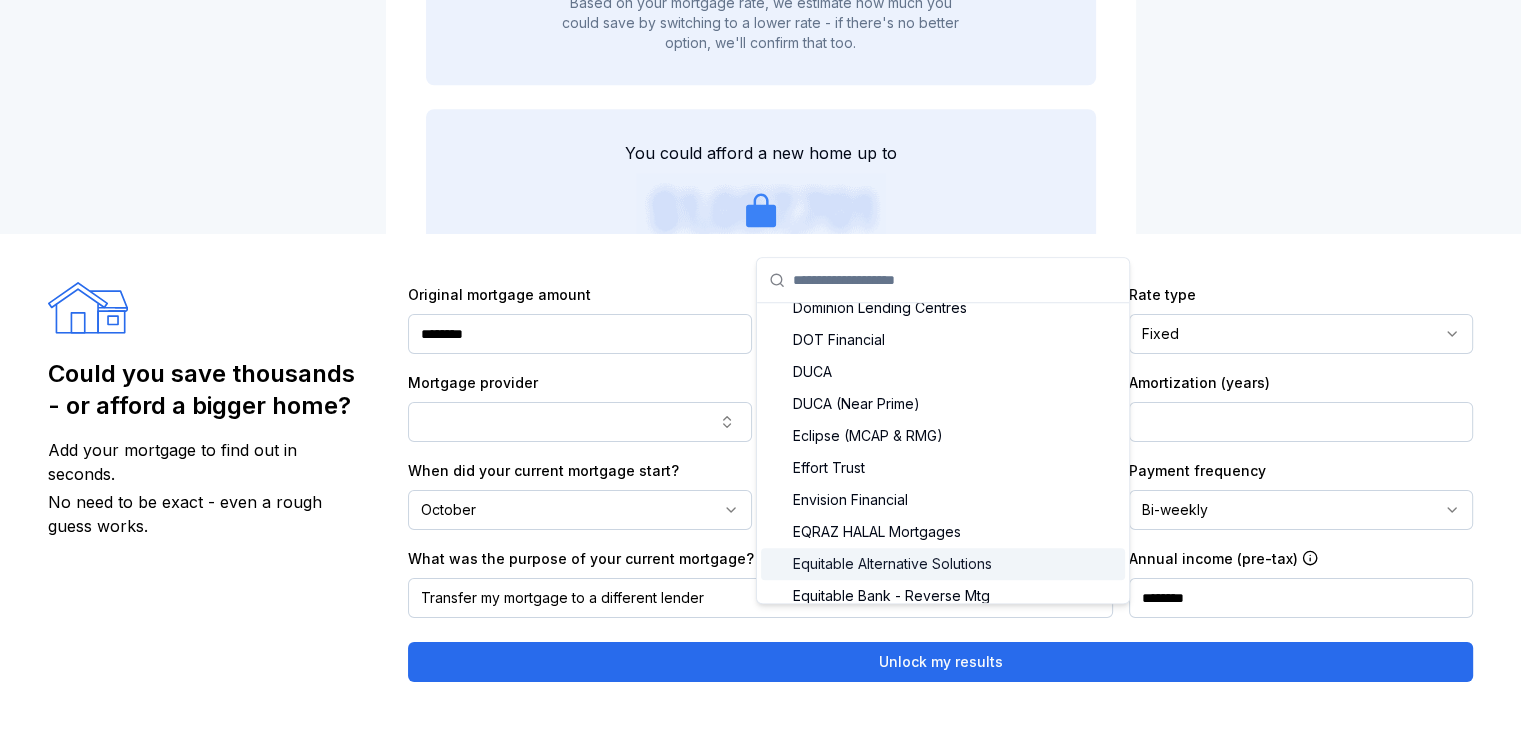 click on "Equitable Alternative Solutions" at bounding box center (943, 564) 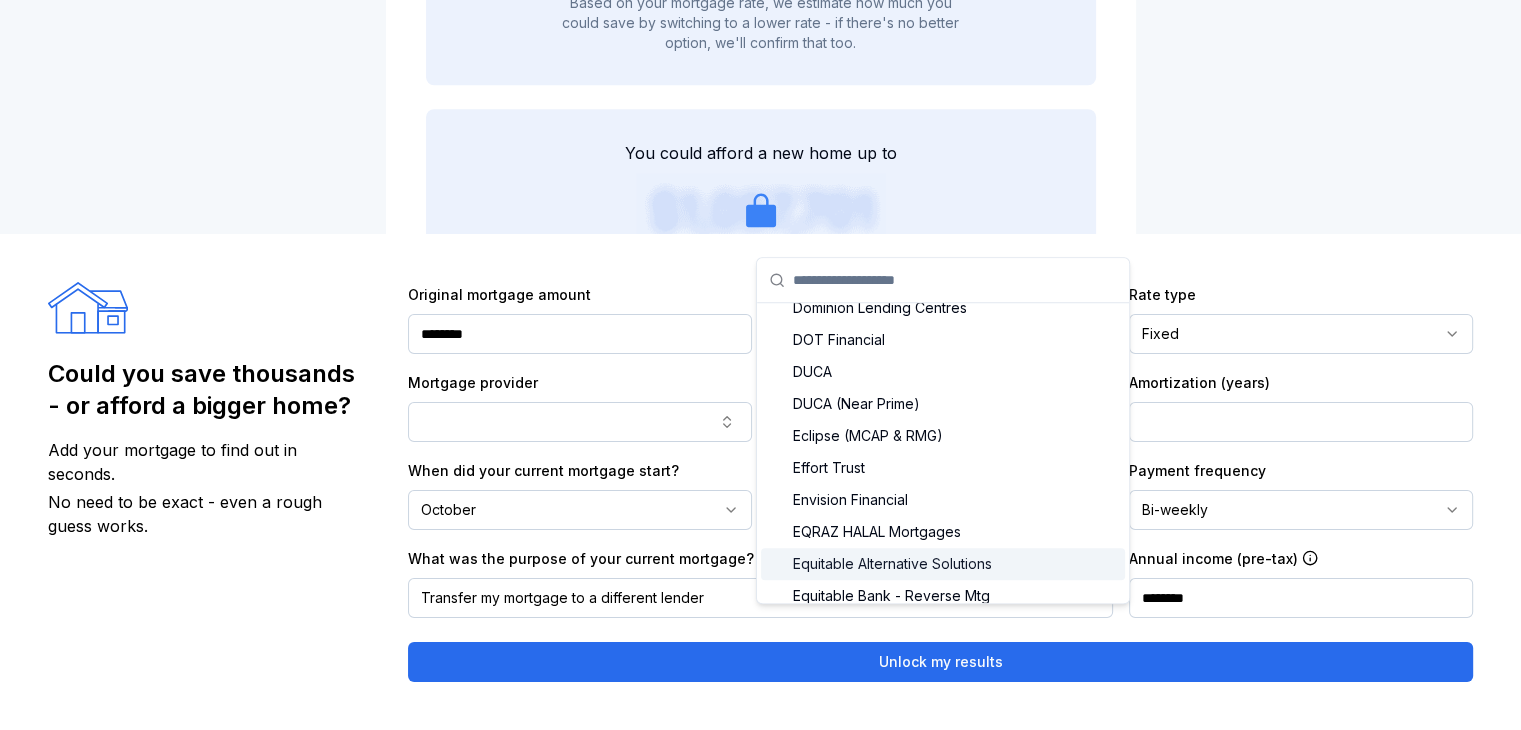 type on "**********" 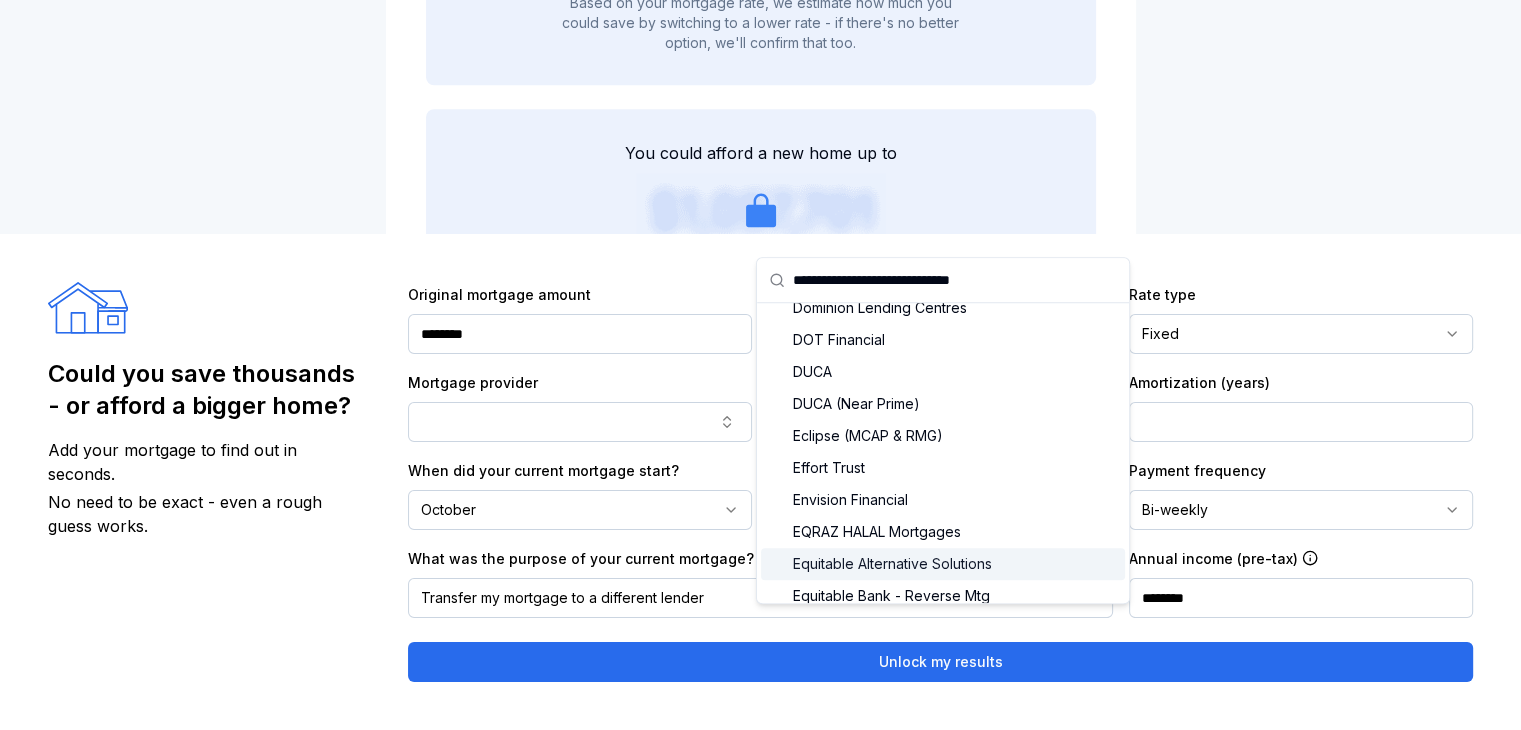 scroll, scrollTop: 0, scrollLeft: 0, axis: both 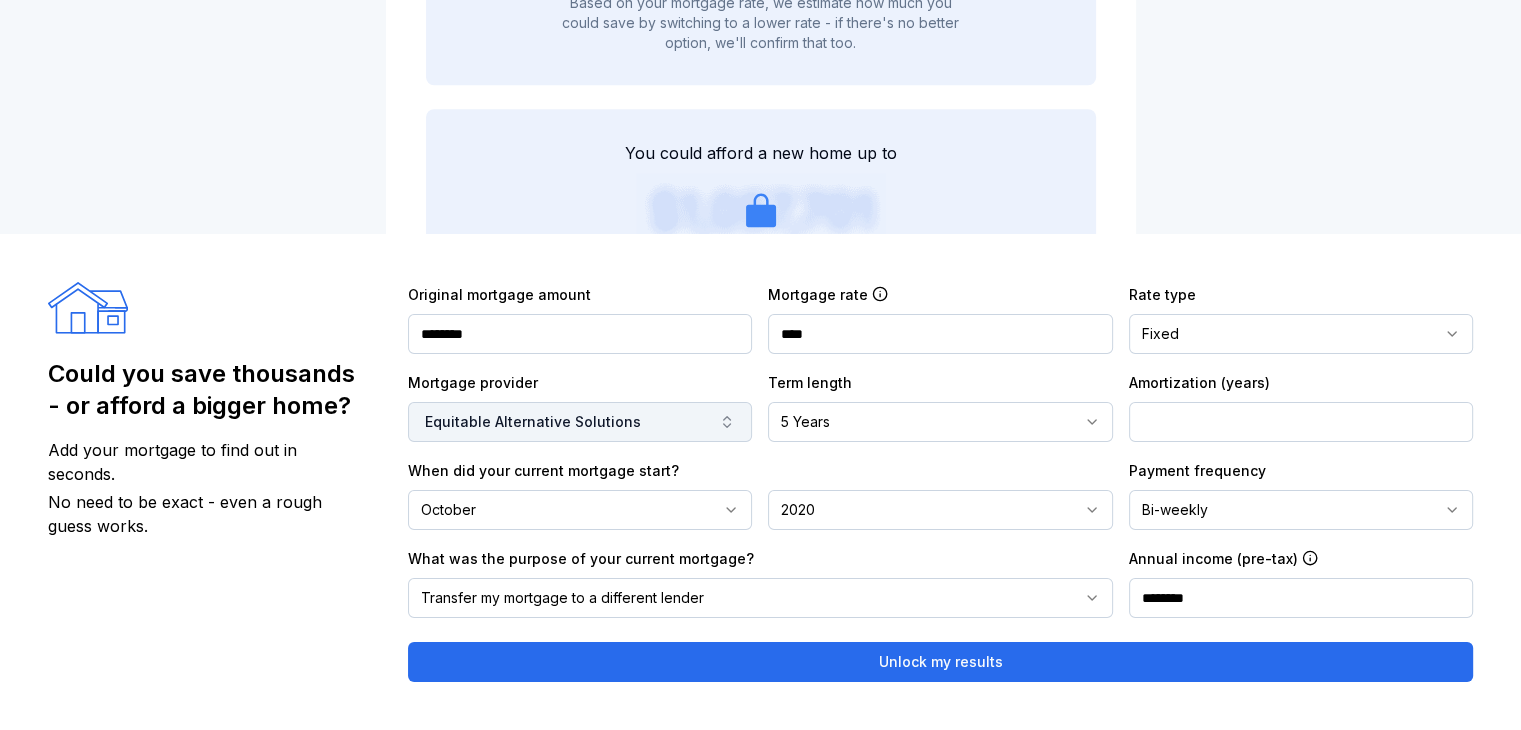 click on "Equitable Alternative Solutions" at bounding box center [580, 422] 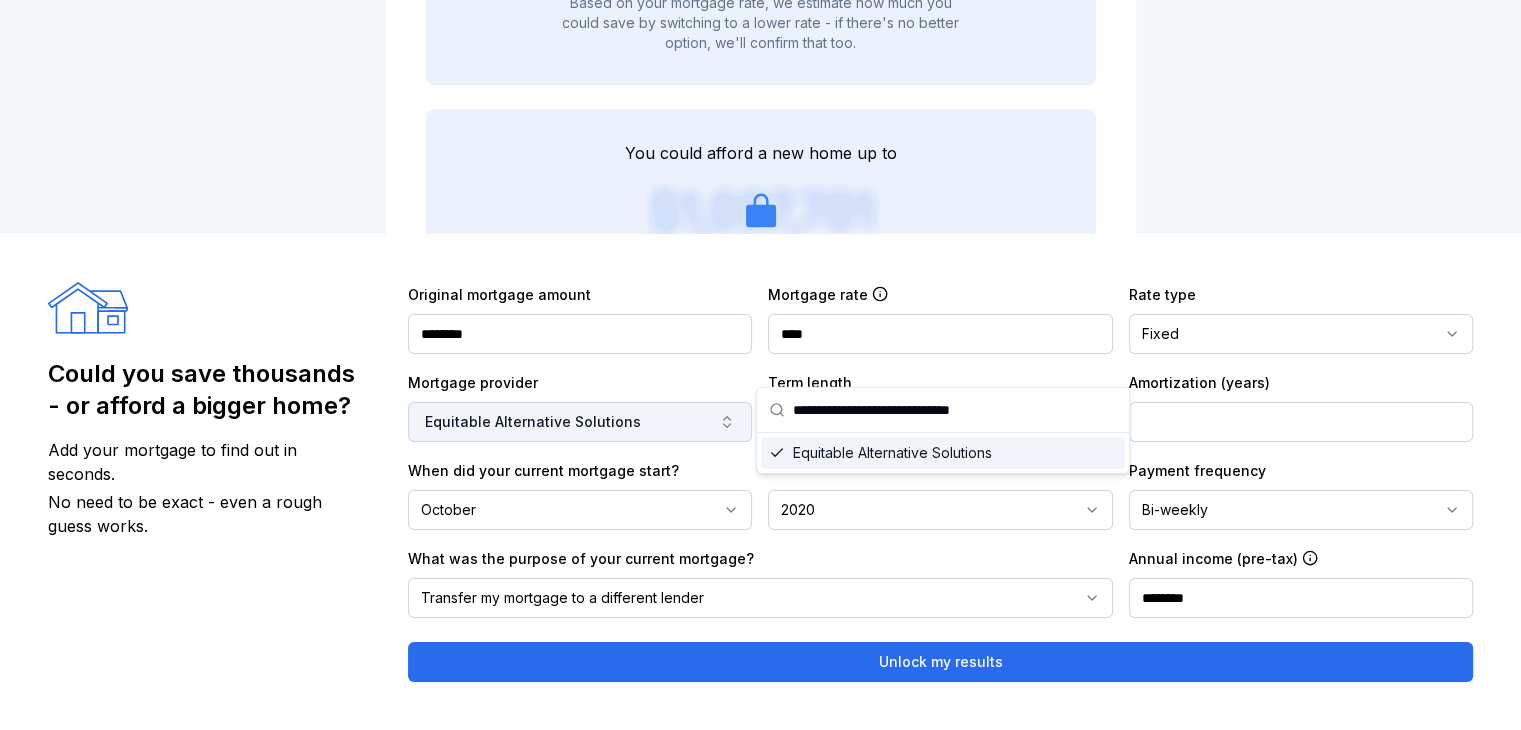 click 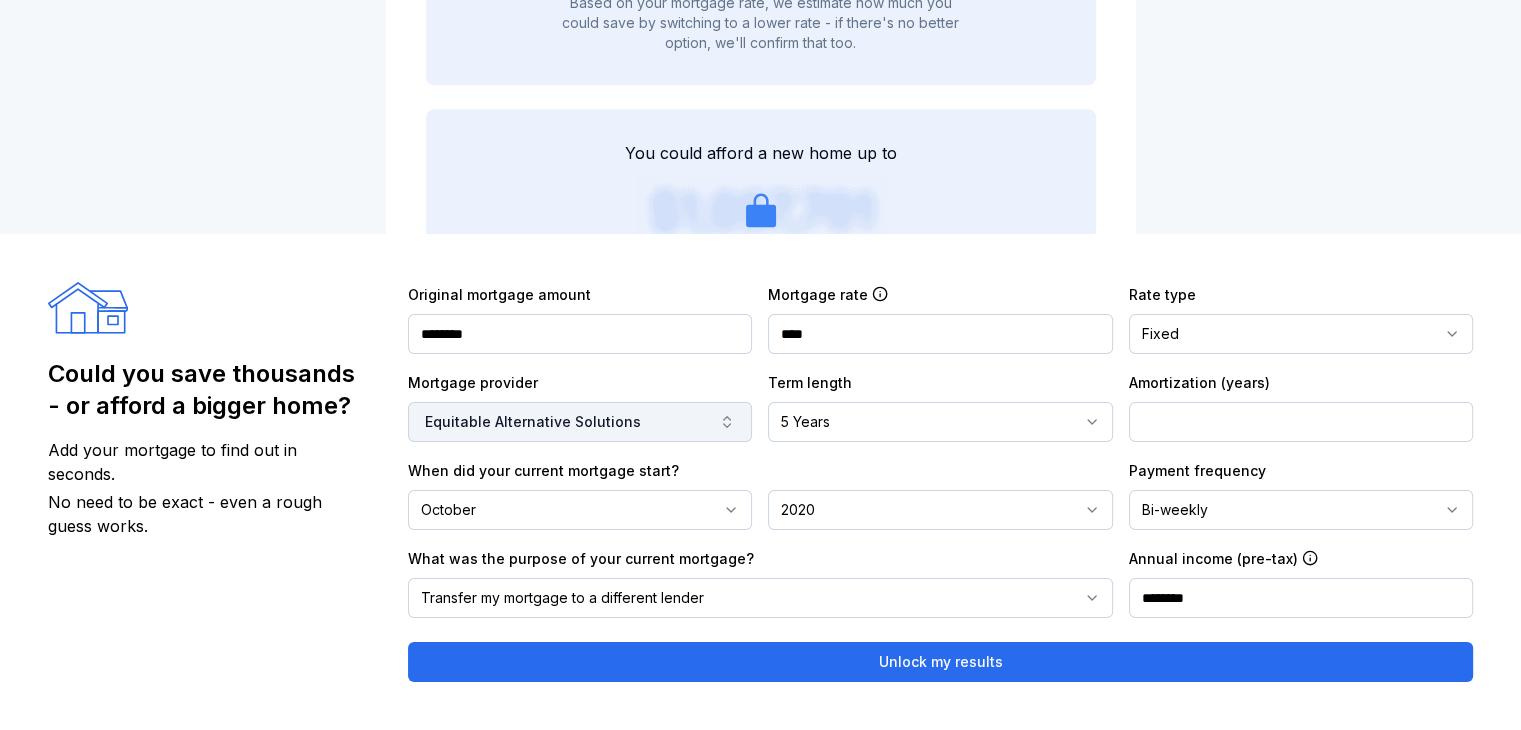 click 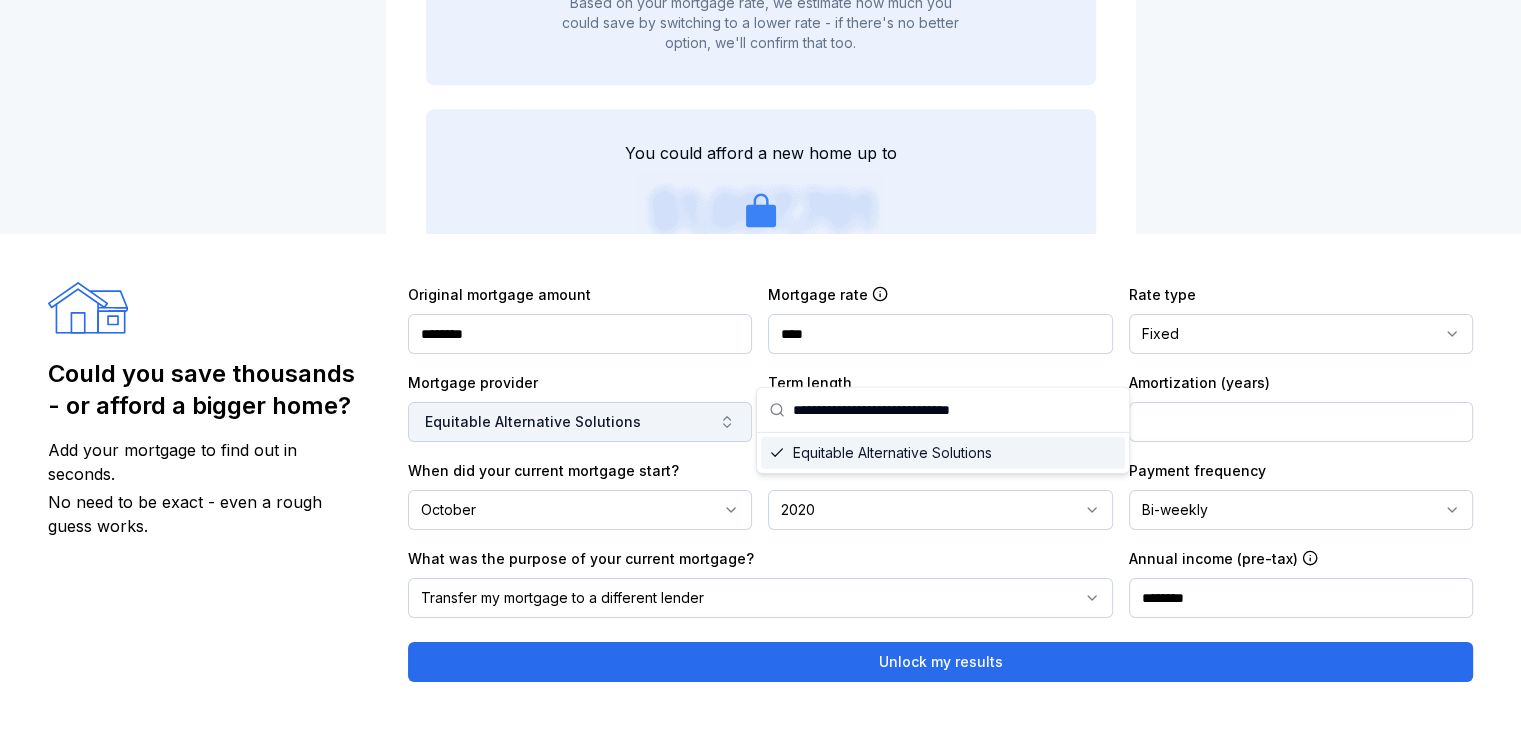 click 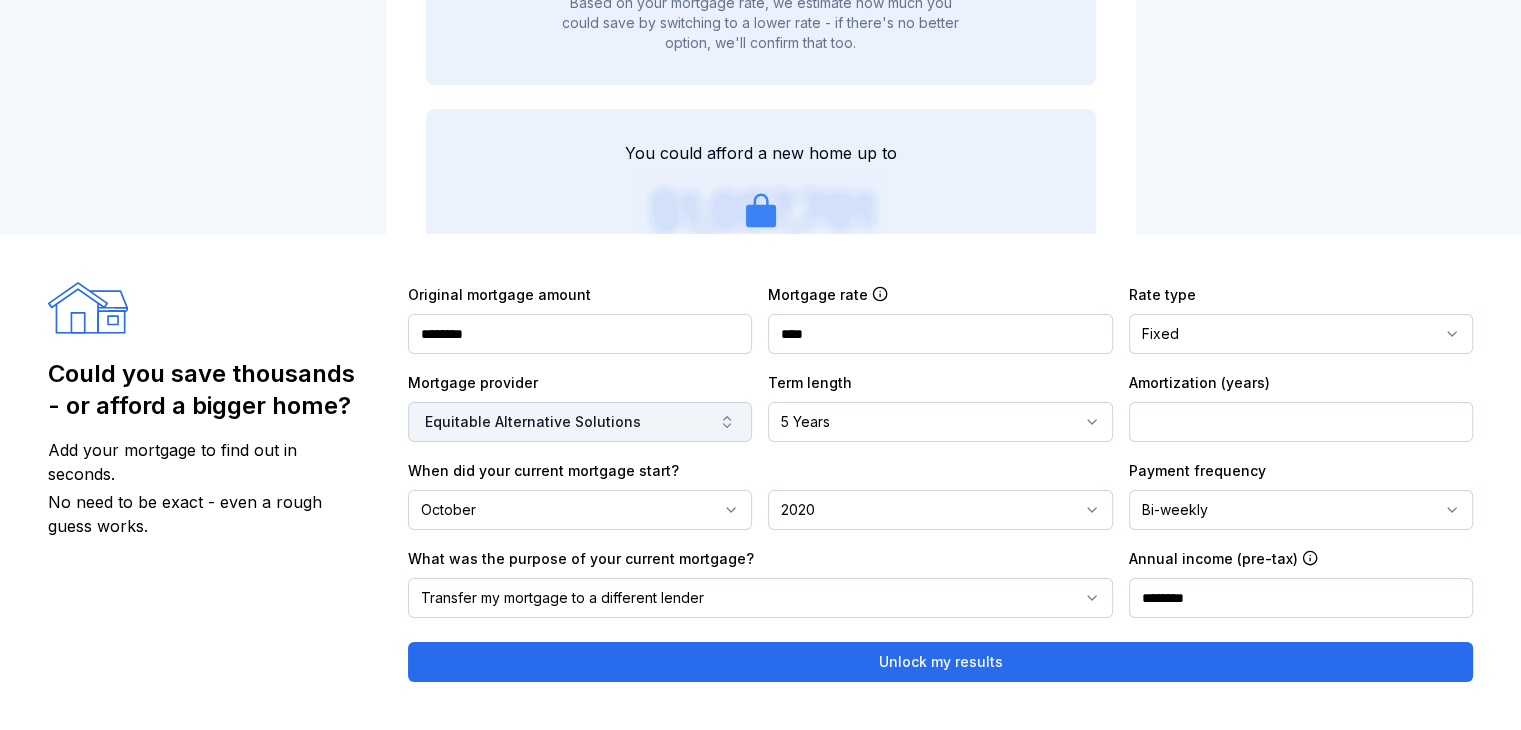 click on "Equitable Alternative Solutions" at bounding box center [580, 422] 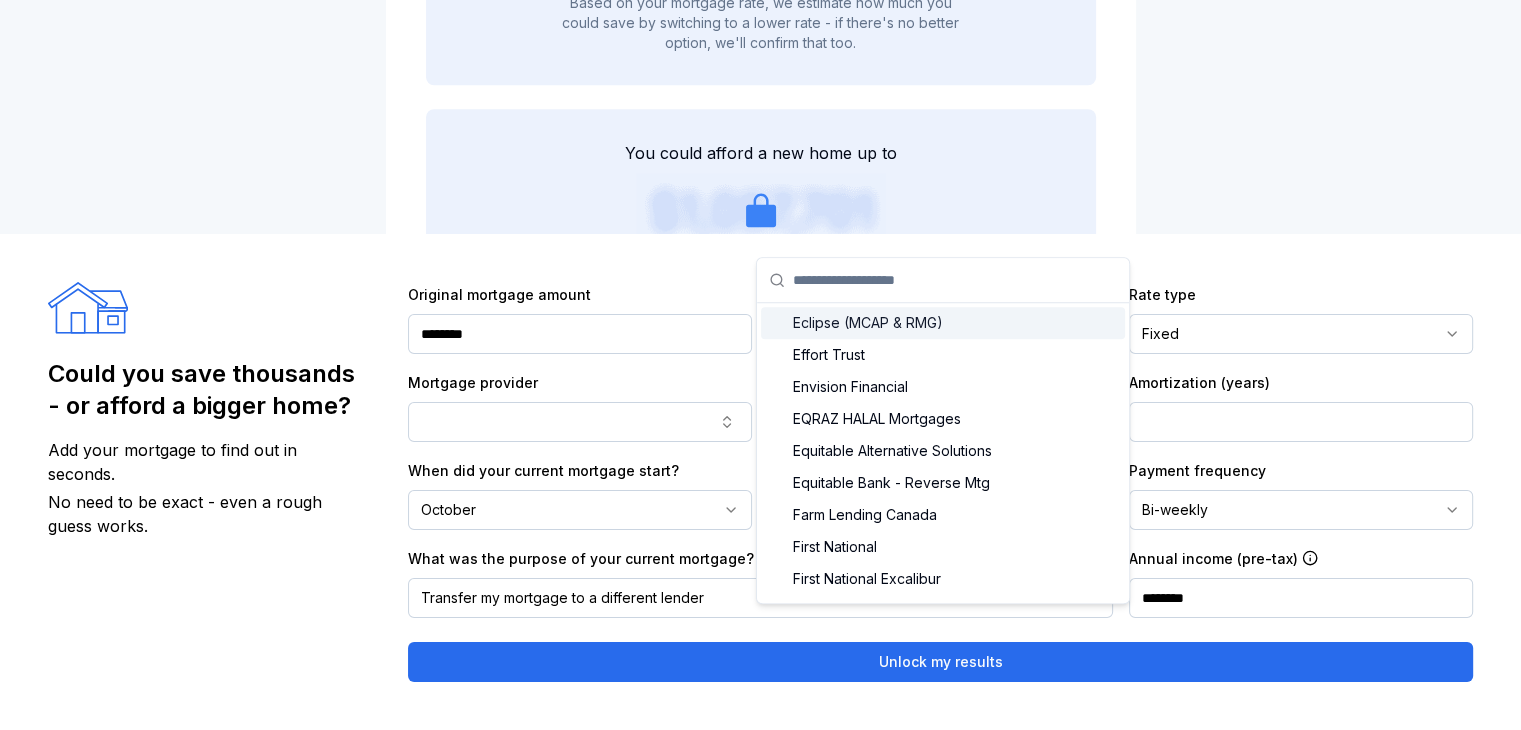scroll, scrollTop: 1064, scrollLeft: 0, axis: vertical 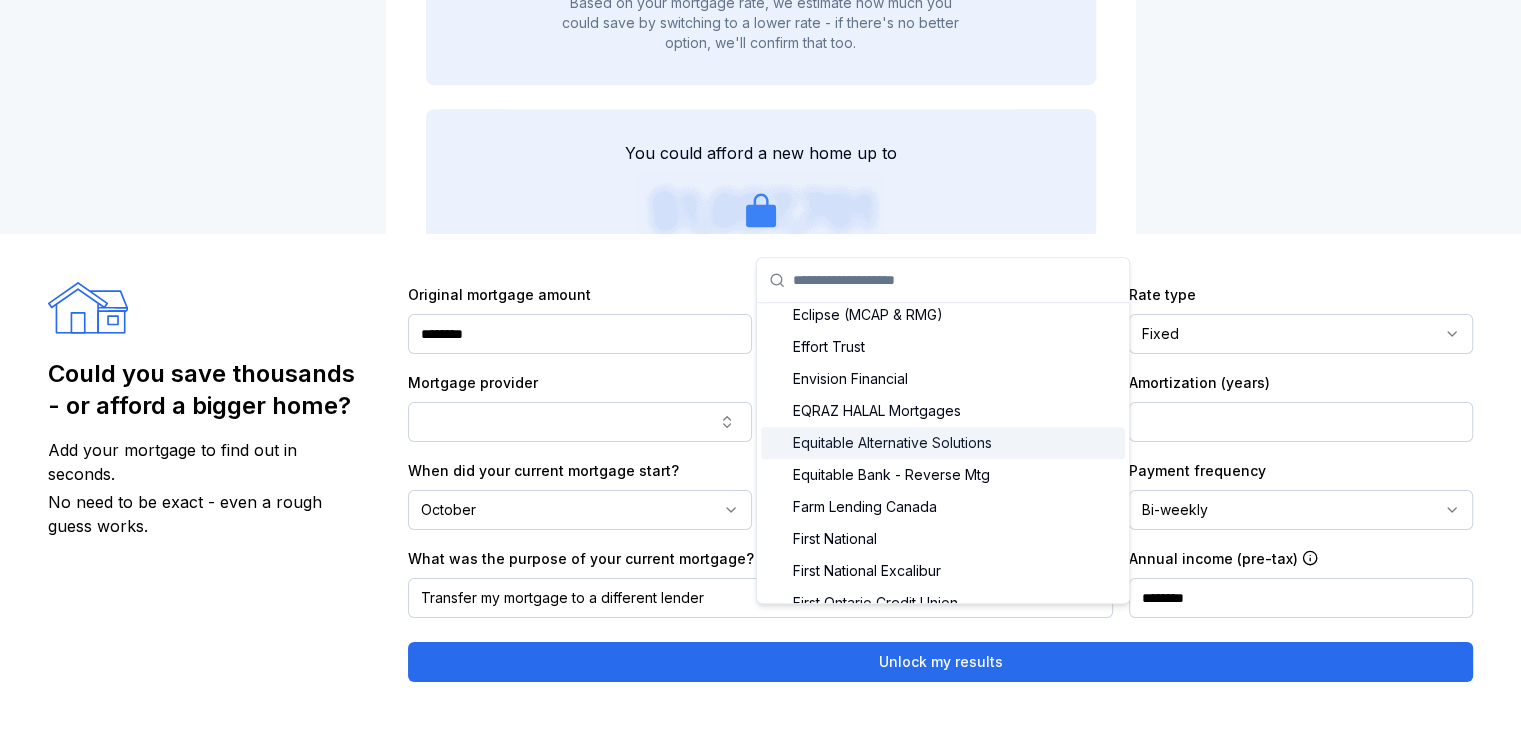 click on "Equitable Alternative Solutions" at bounding box center (943, 443) 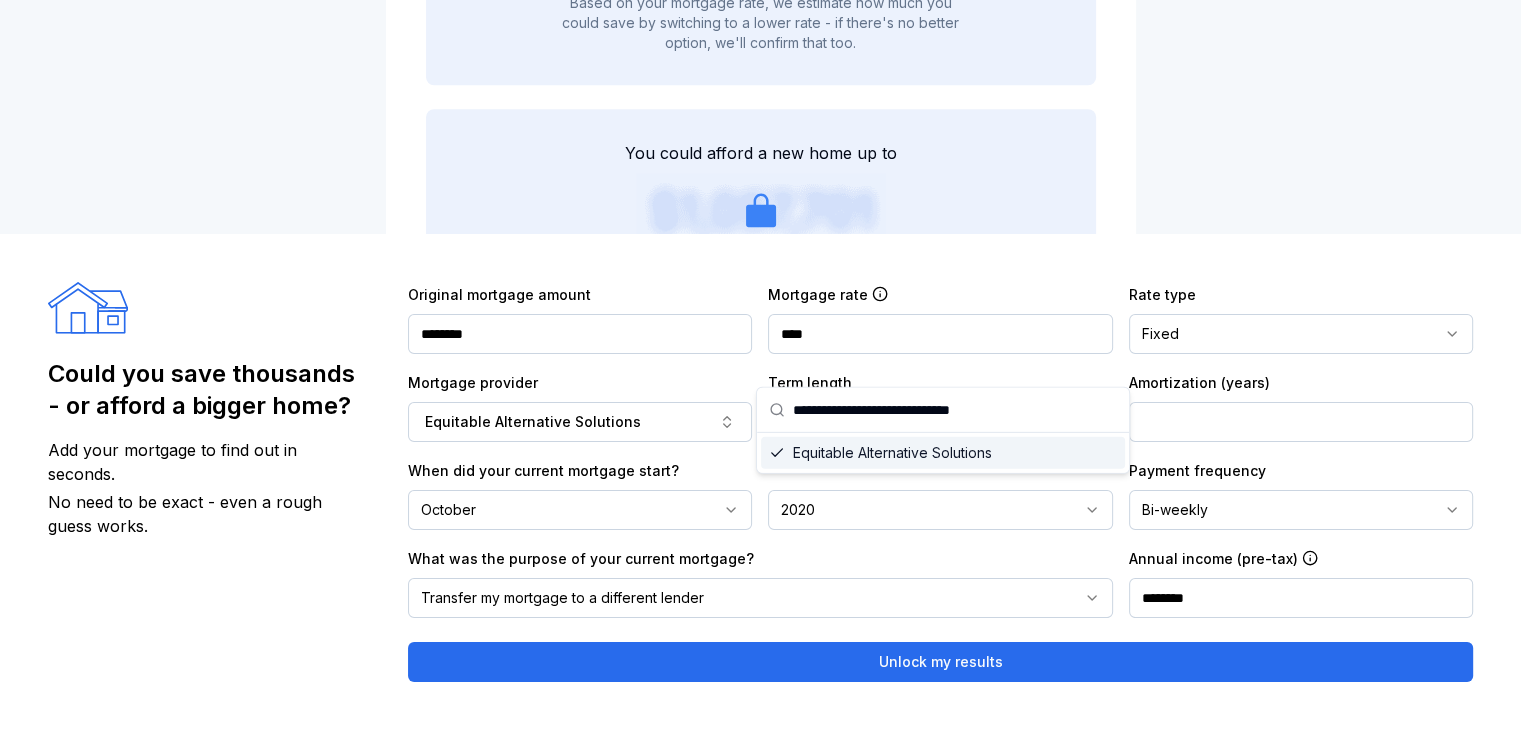 scroll, scrollTop: 0, scrollLeft: 0, axis: both 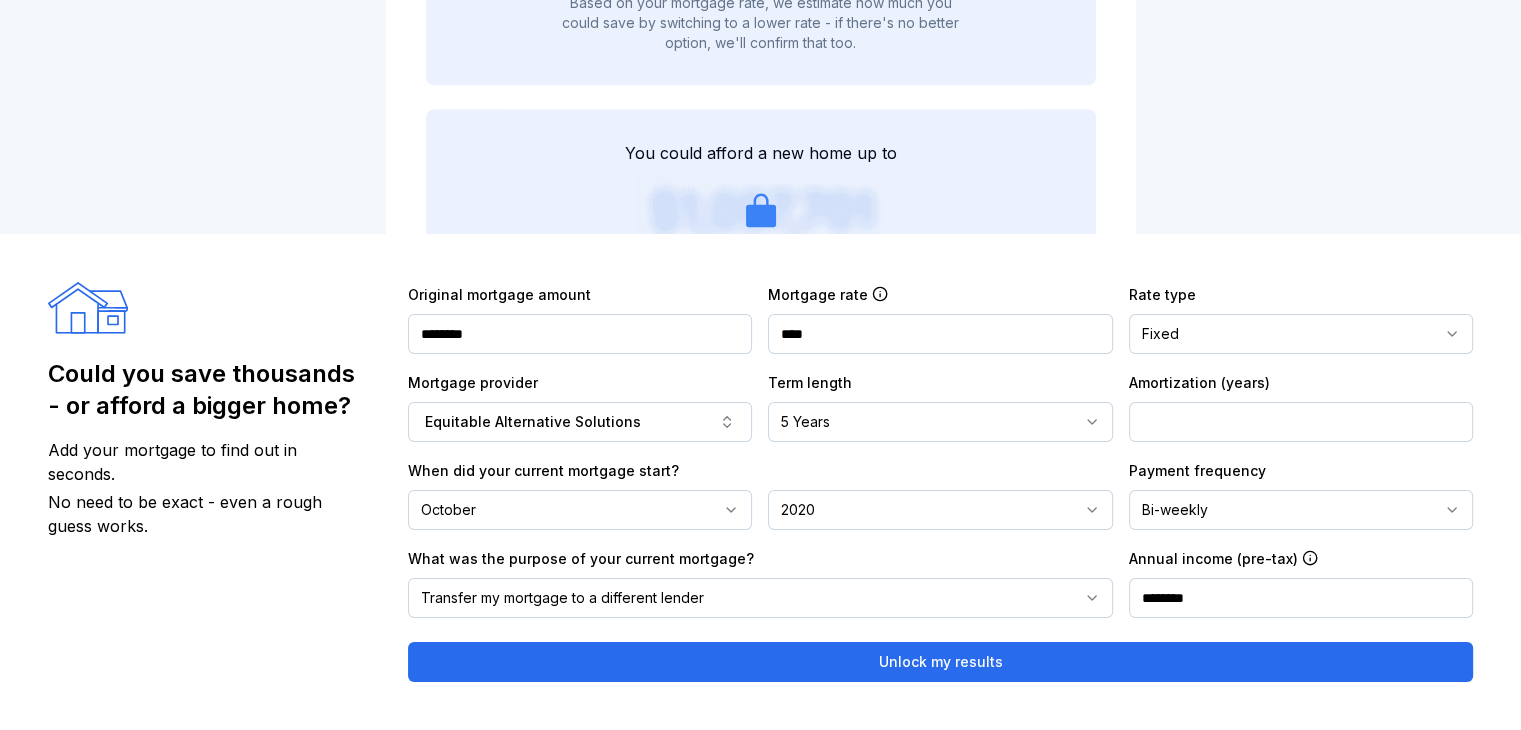 click 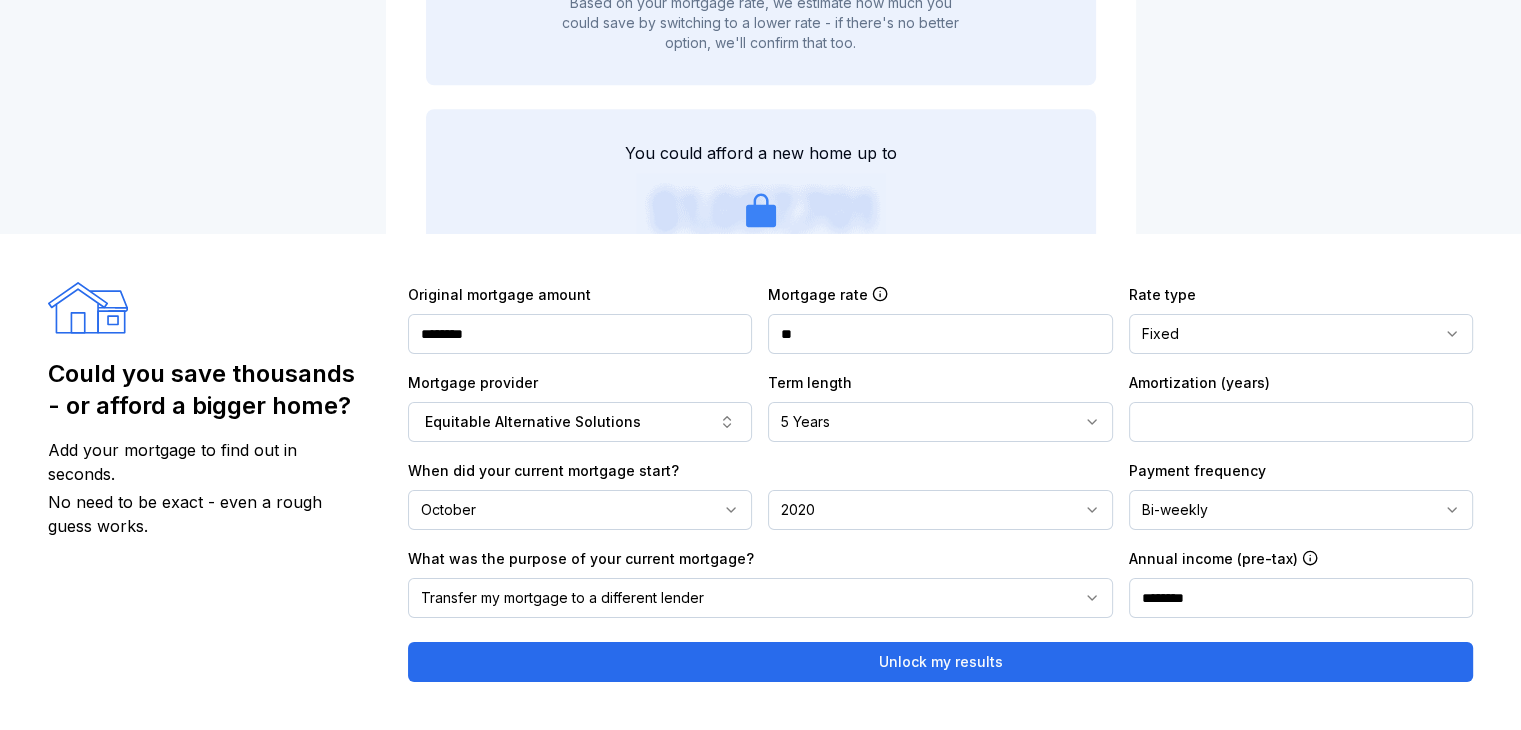 type on "*" 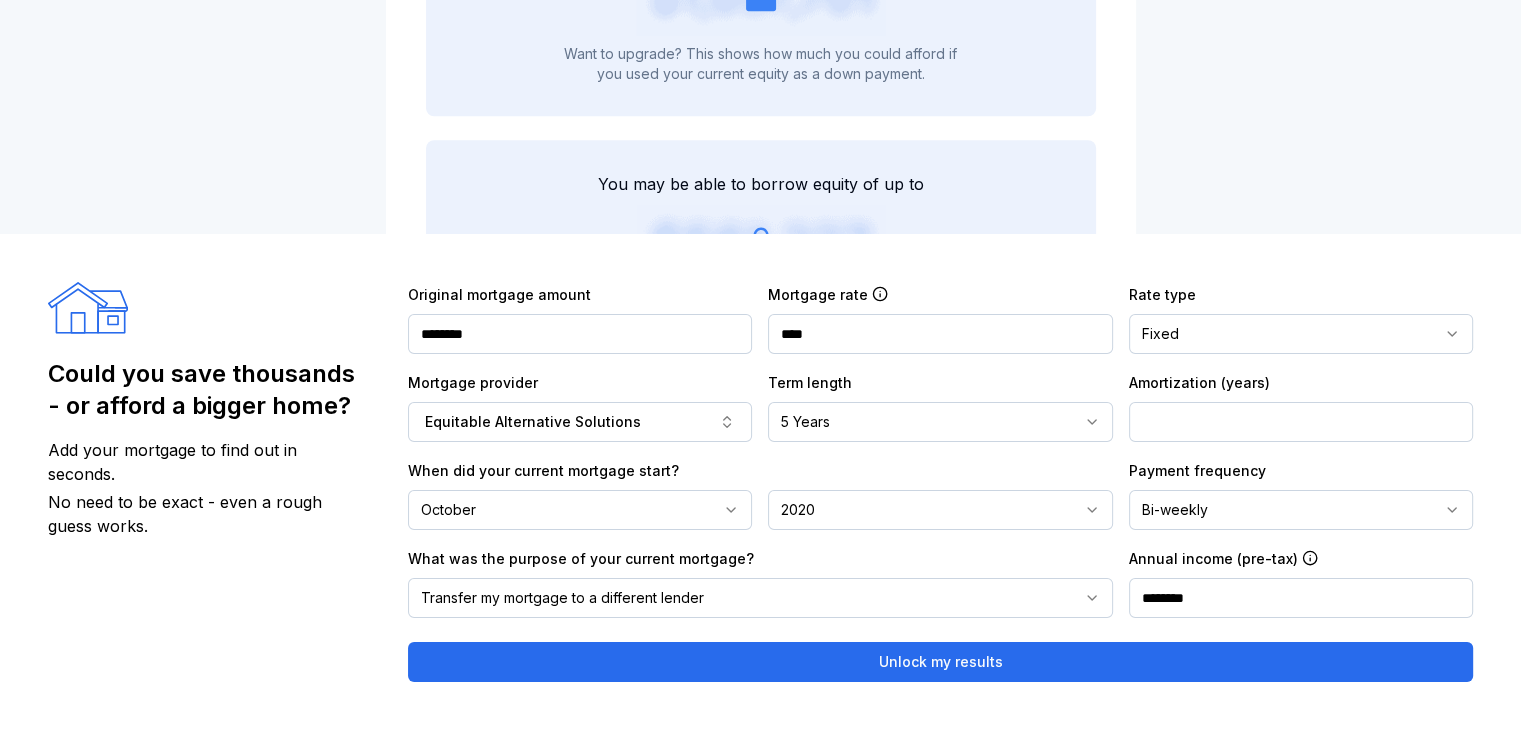 scroll, scrollTop: 1808, scrollLeft: 0, axis: vertical 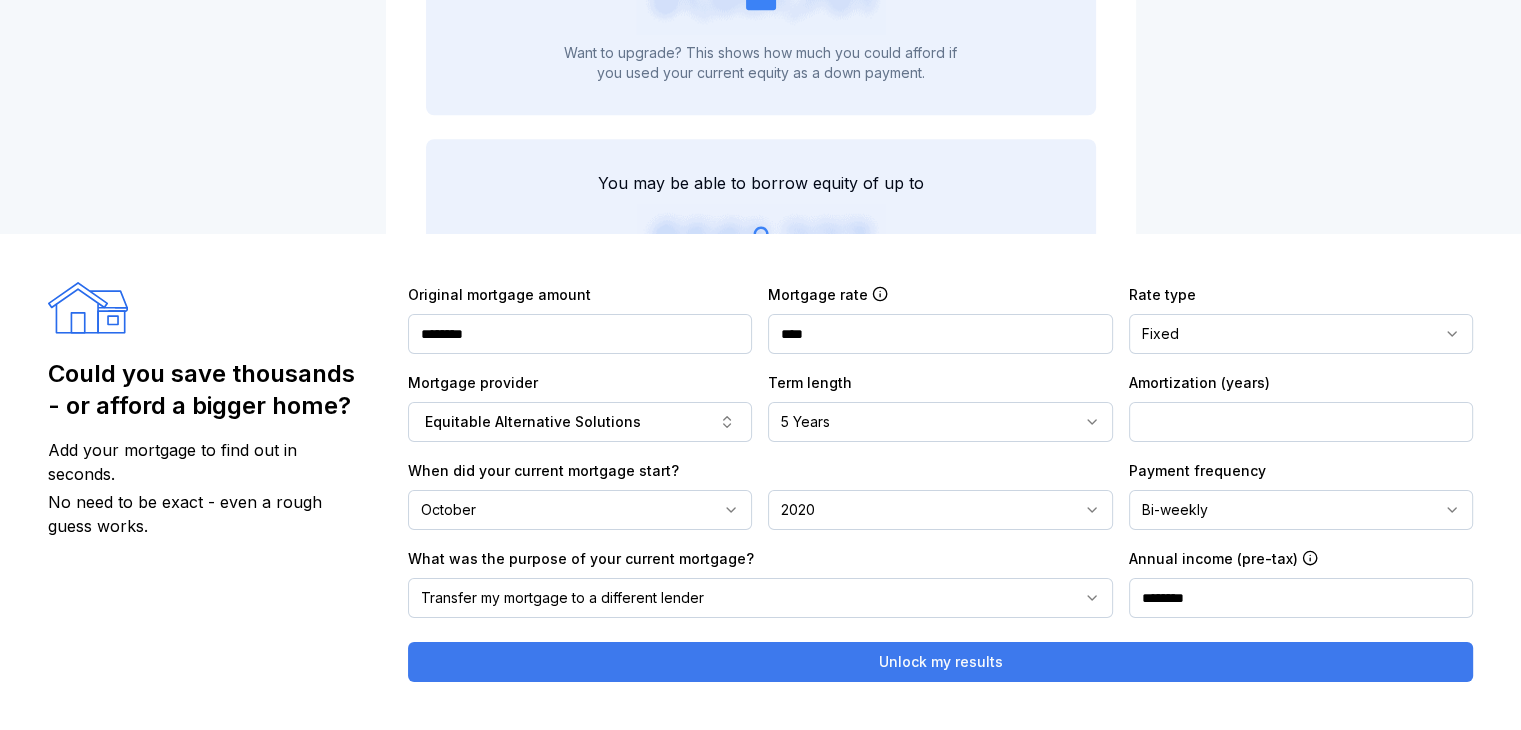 type on "****" 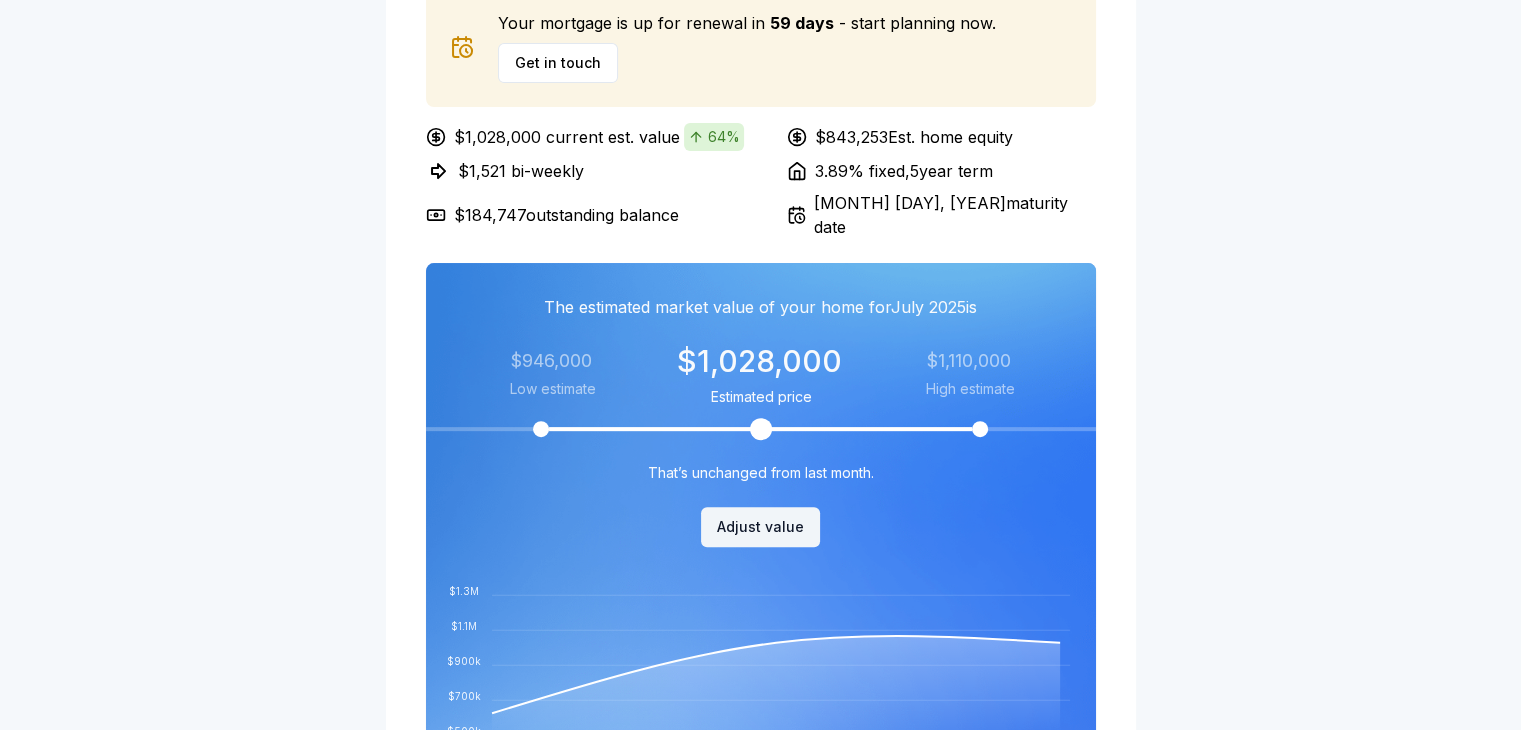 scroll, scrollTop: 618, scrollLeft: 0, axis: vertical 